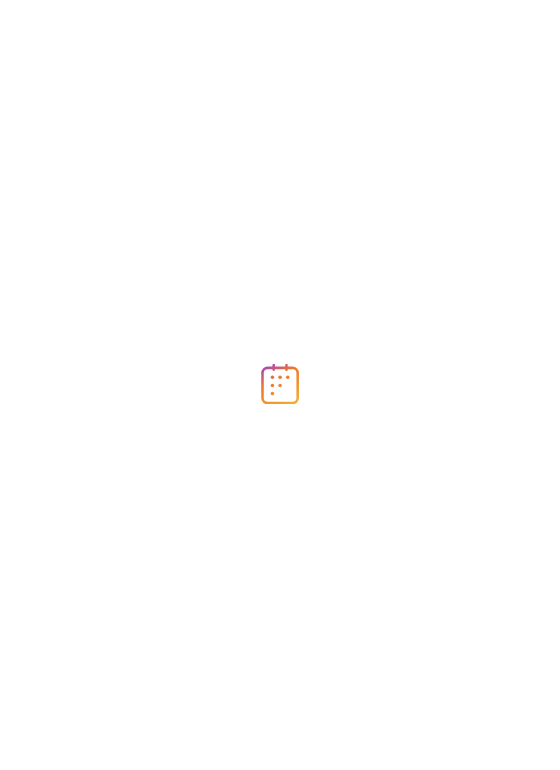 scroll, scrollTop: 0, scrollLeft: 0, axis: both 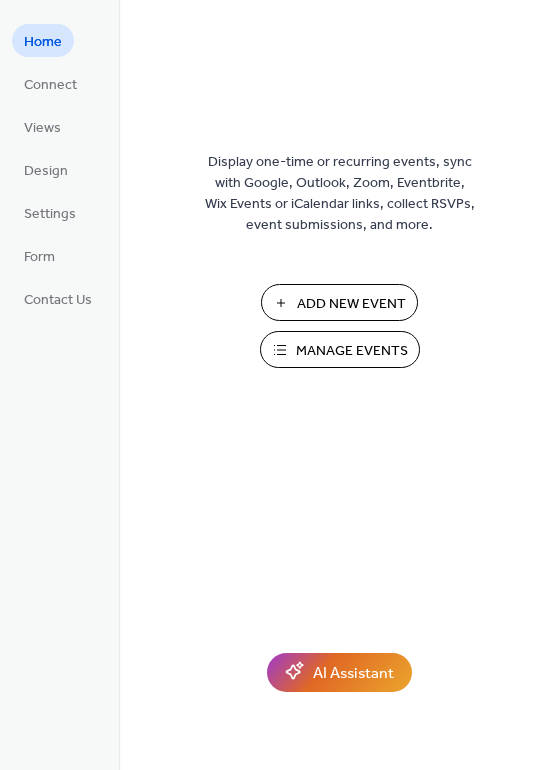 click on "Manage Events" at bounding box center (340, 349) 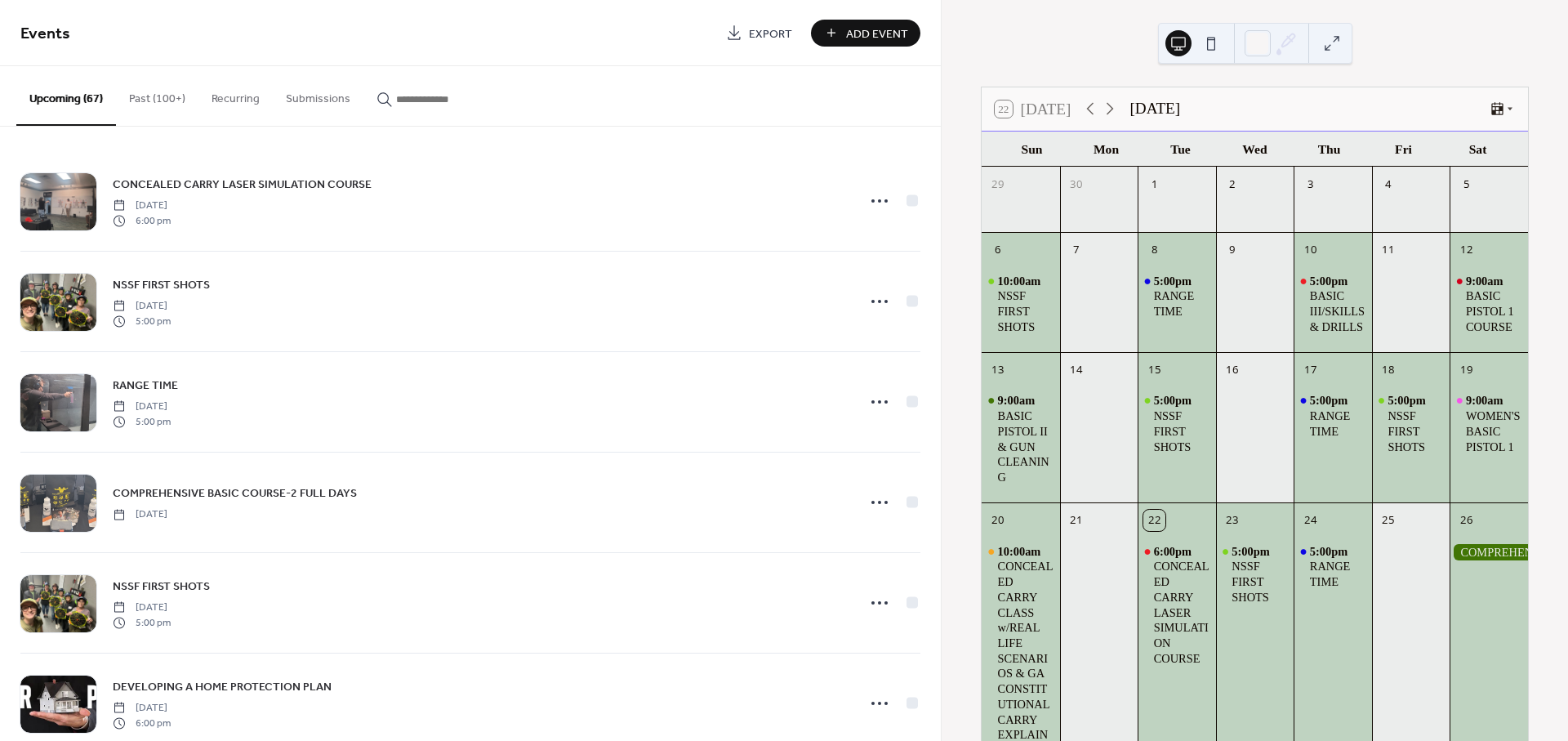 scroll, scrollTop: 0, scrollLeft: 0, axis: both 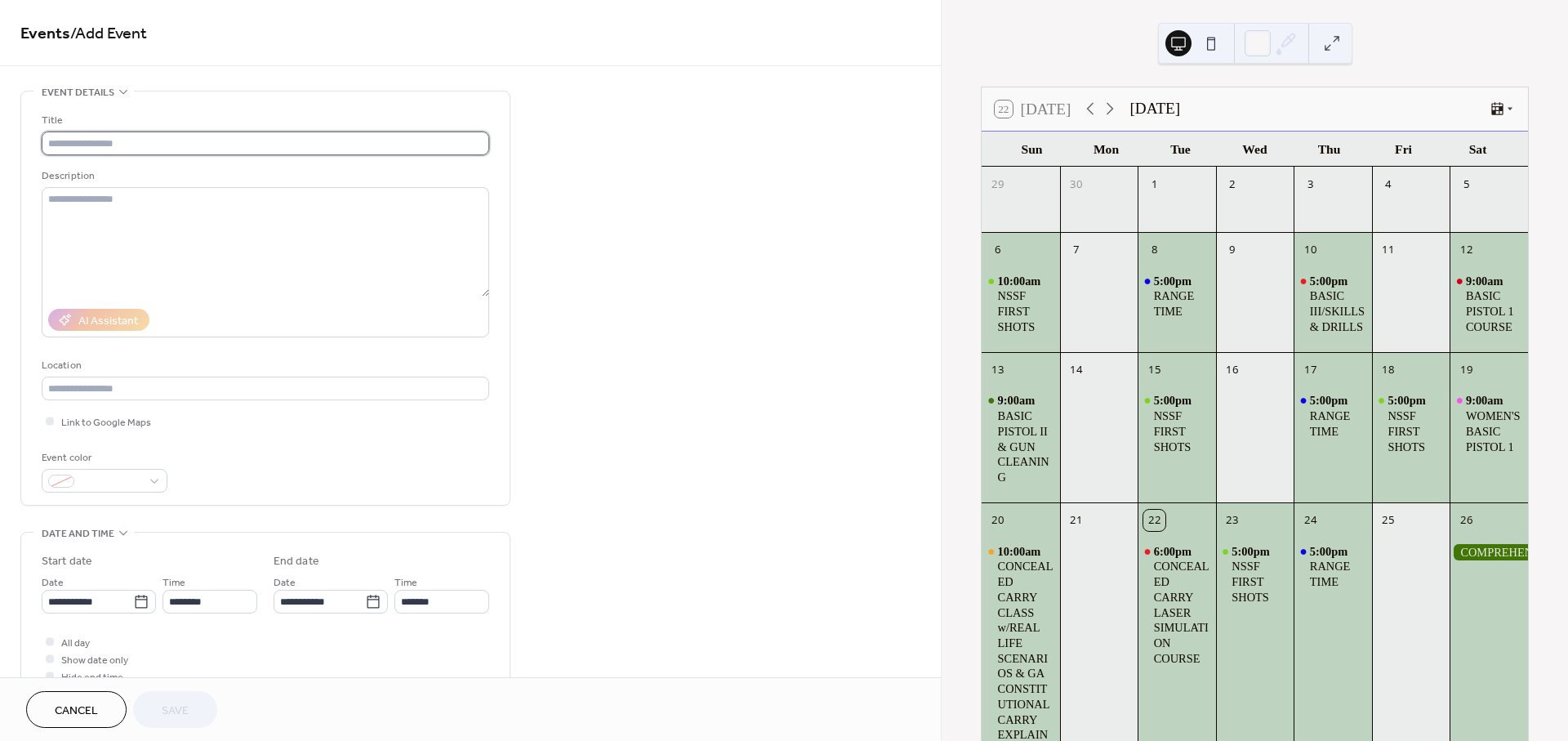 click at bounding box center [265, 143] 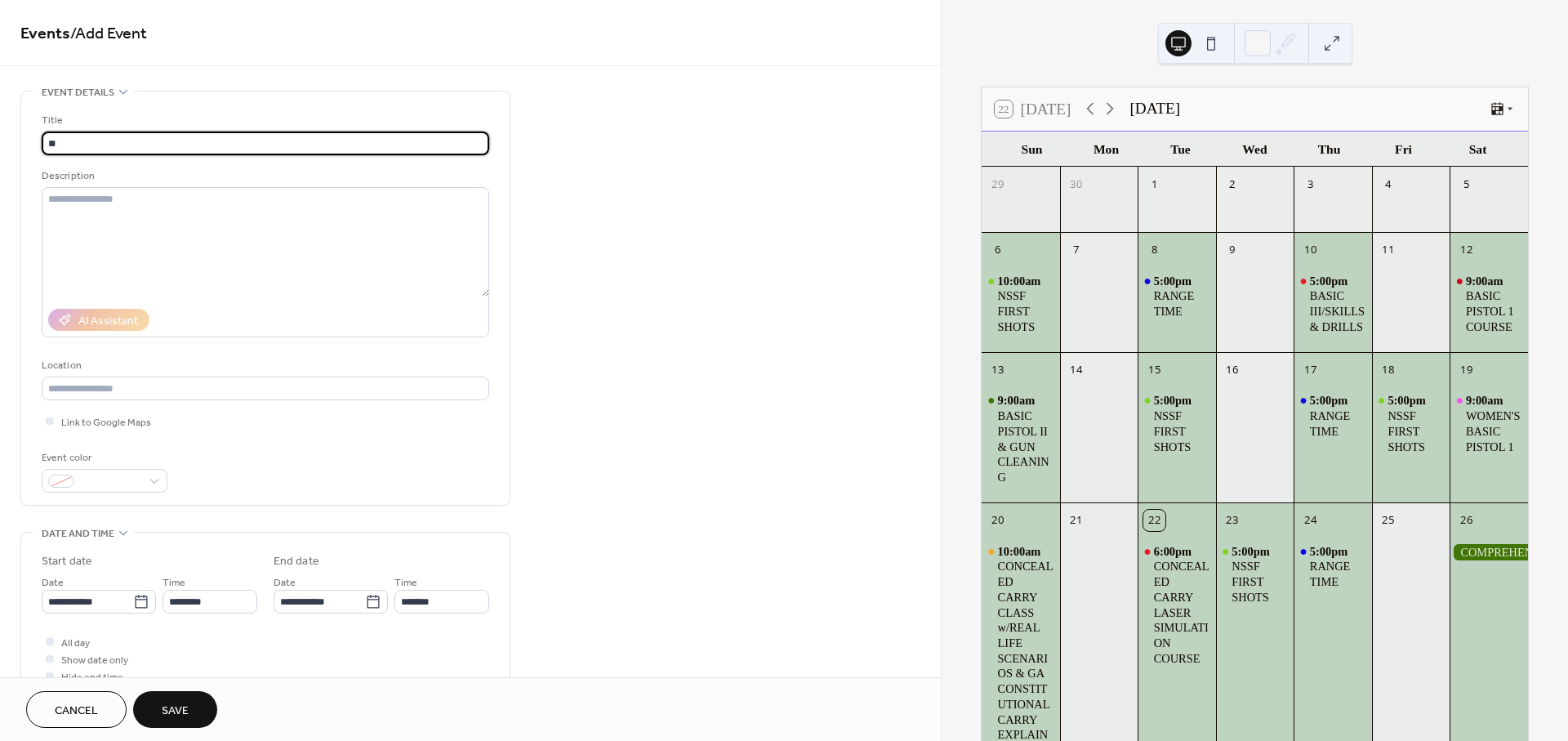 type on "*" 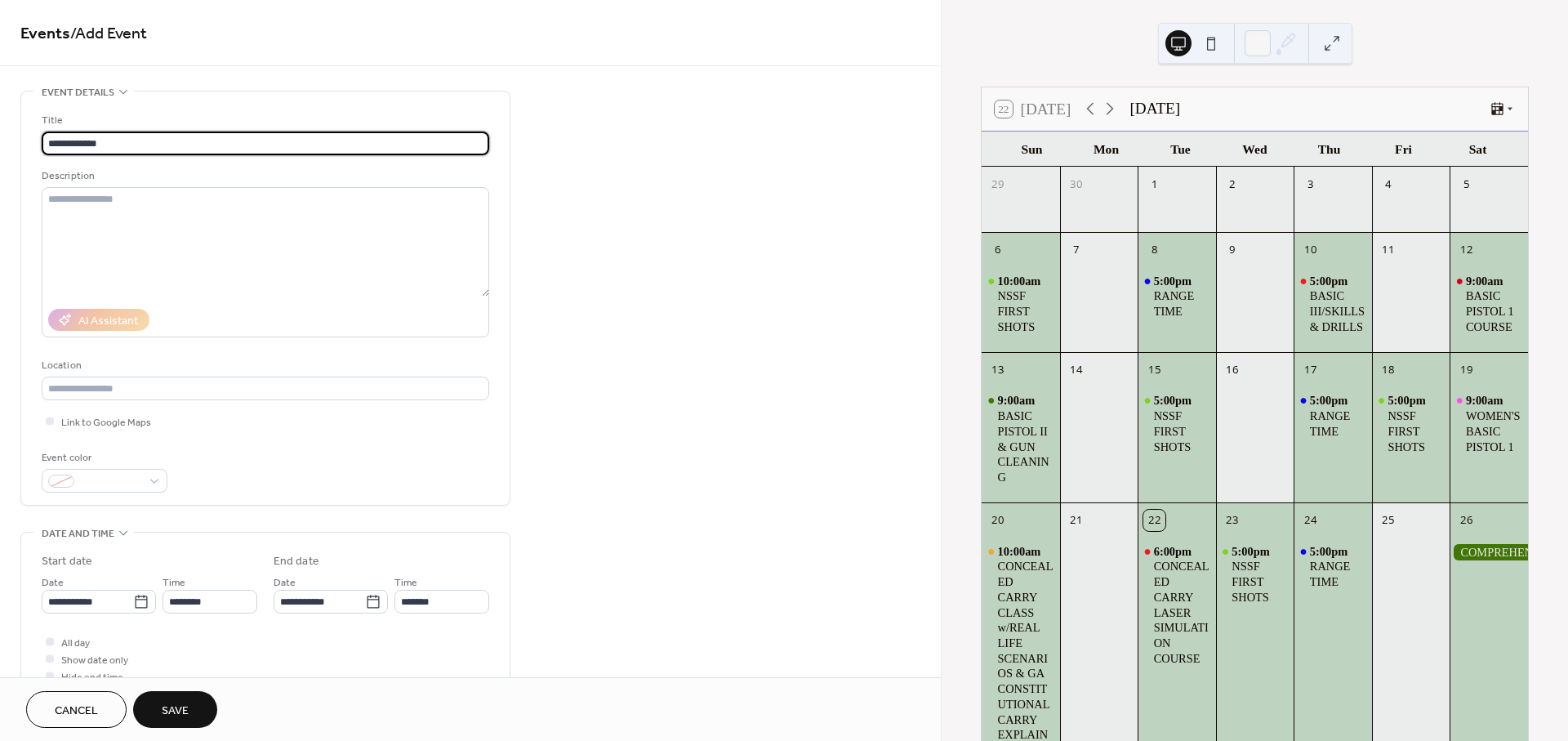 type on "**********" 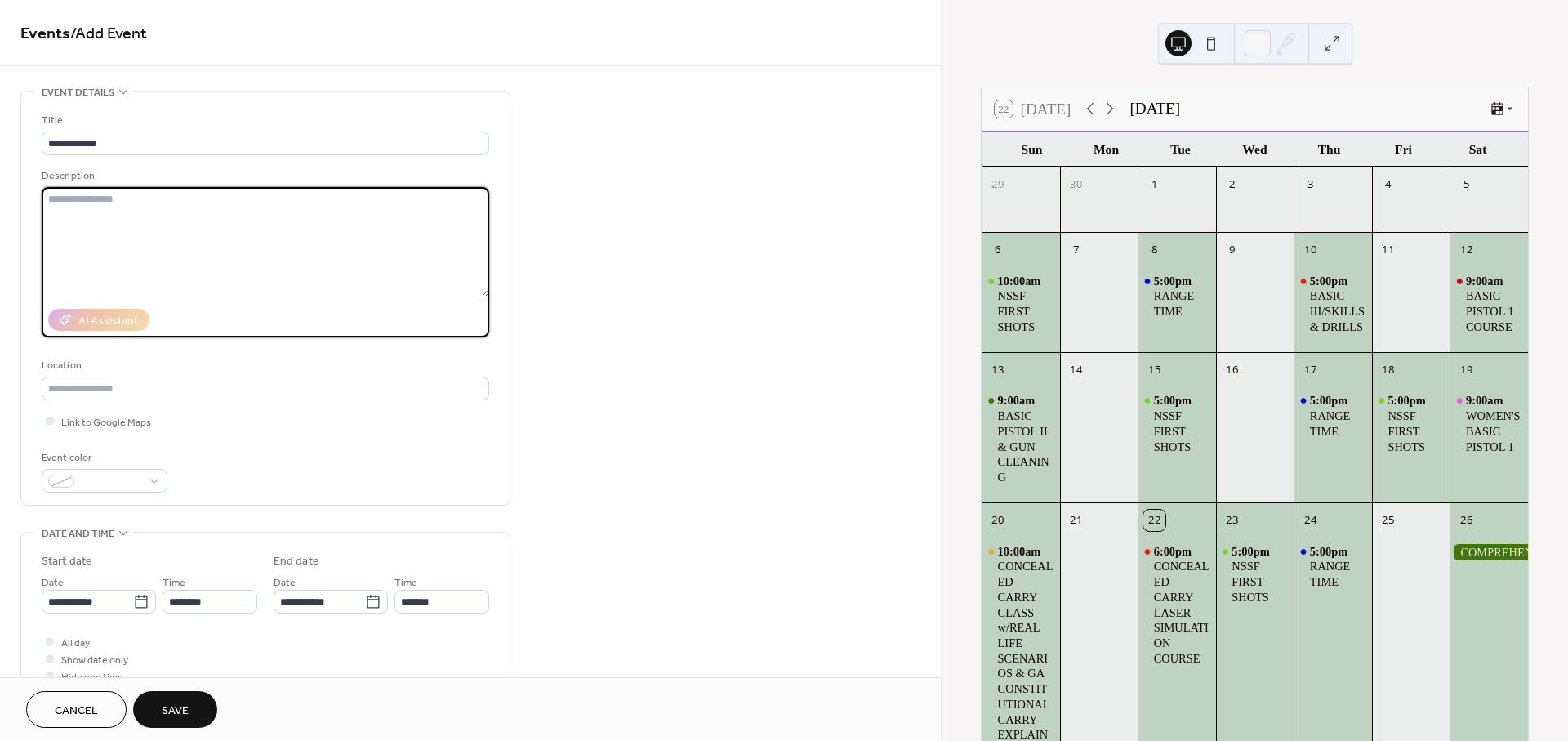 click at bounding box center [265, 242] 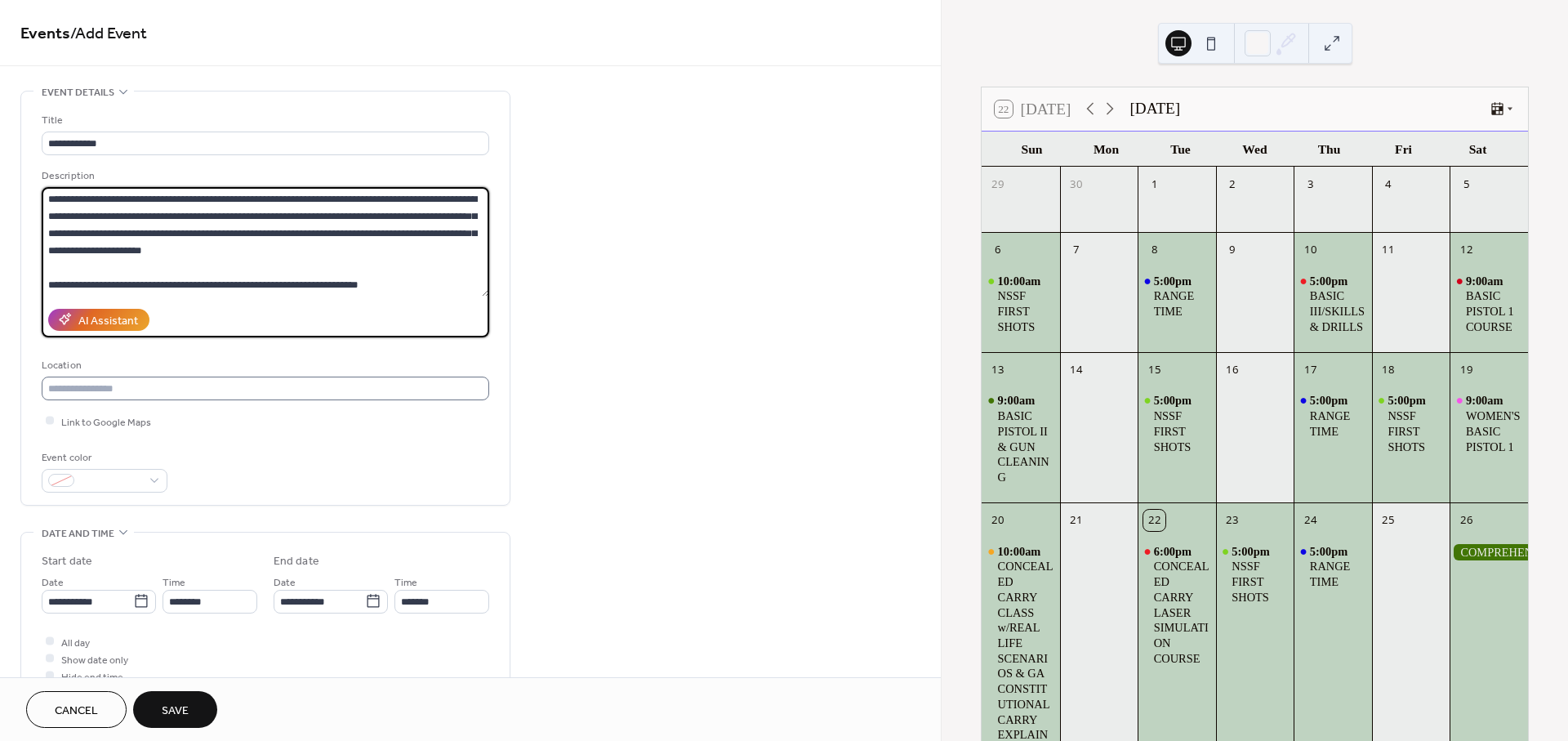 scroll, scrollTop: 14, scrollLeft: 0, axis: vertical 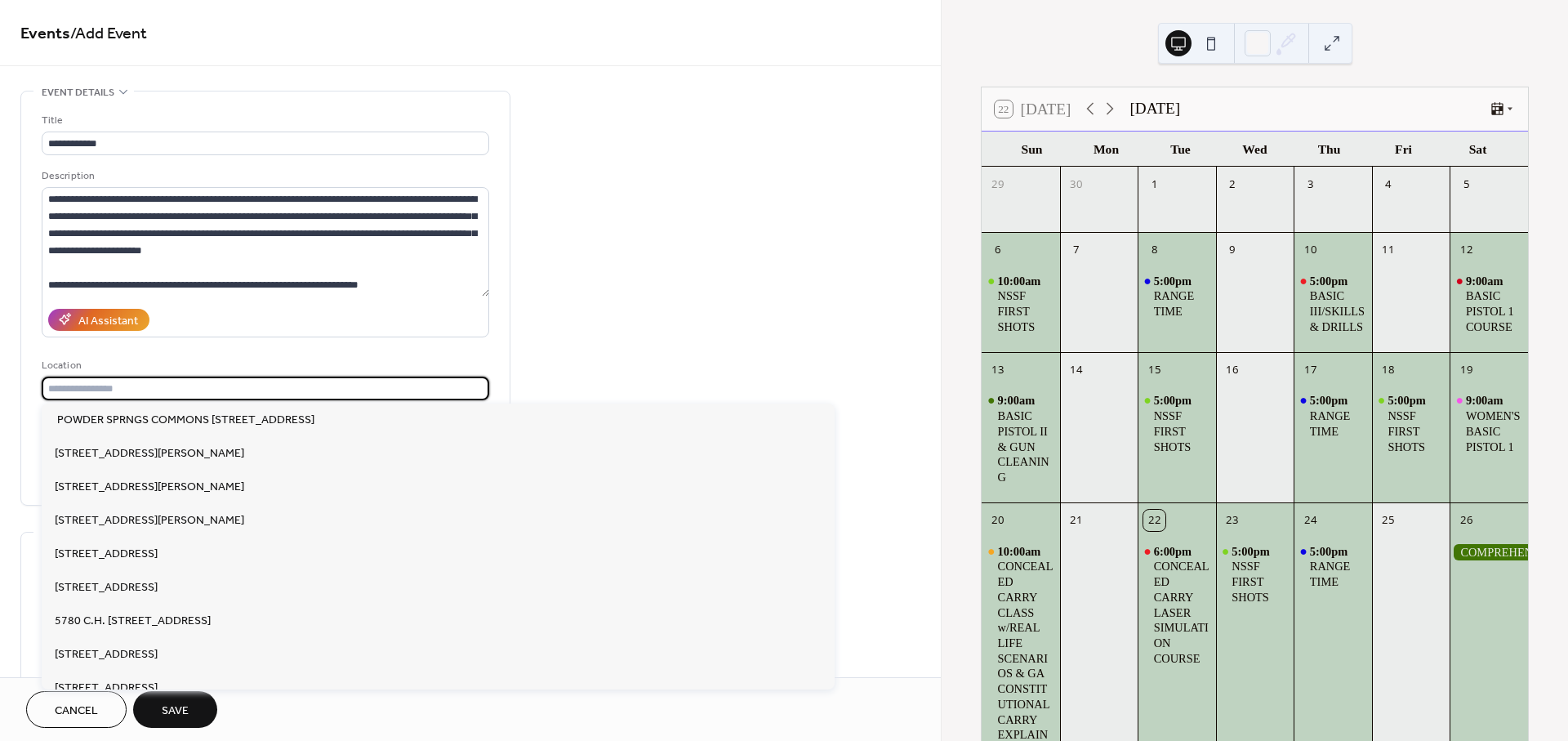 click at bounding box center [265, 388] 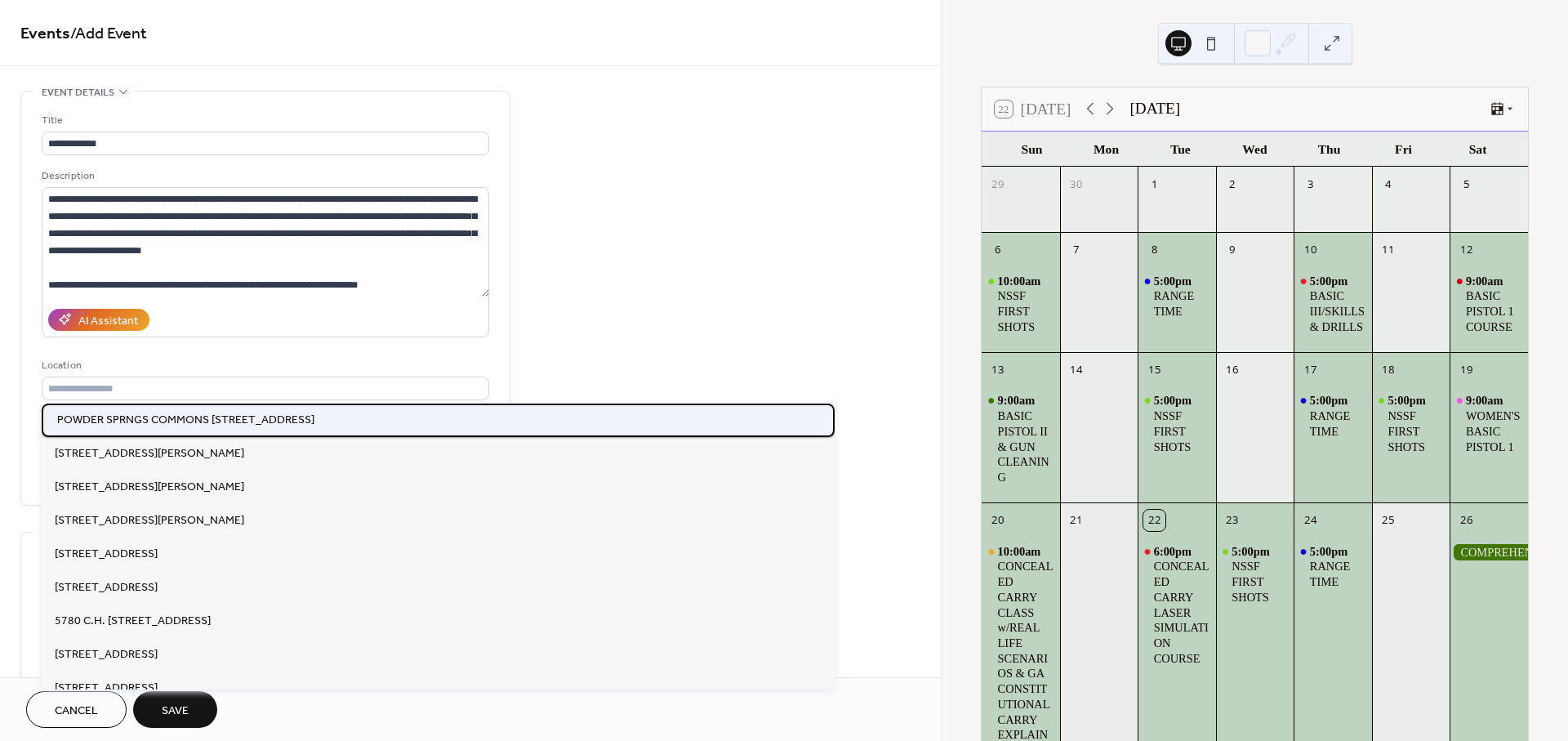 click on "​ POWDER SPRNGS COMMONS [STREET_ADDRESS]" at bounding box center [185, 420] 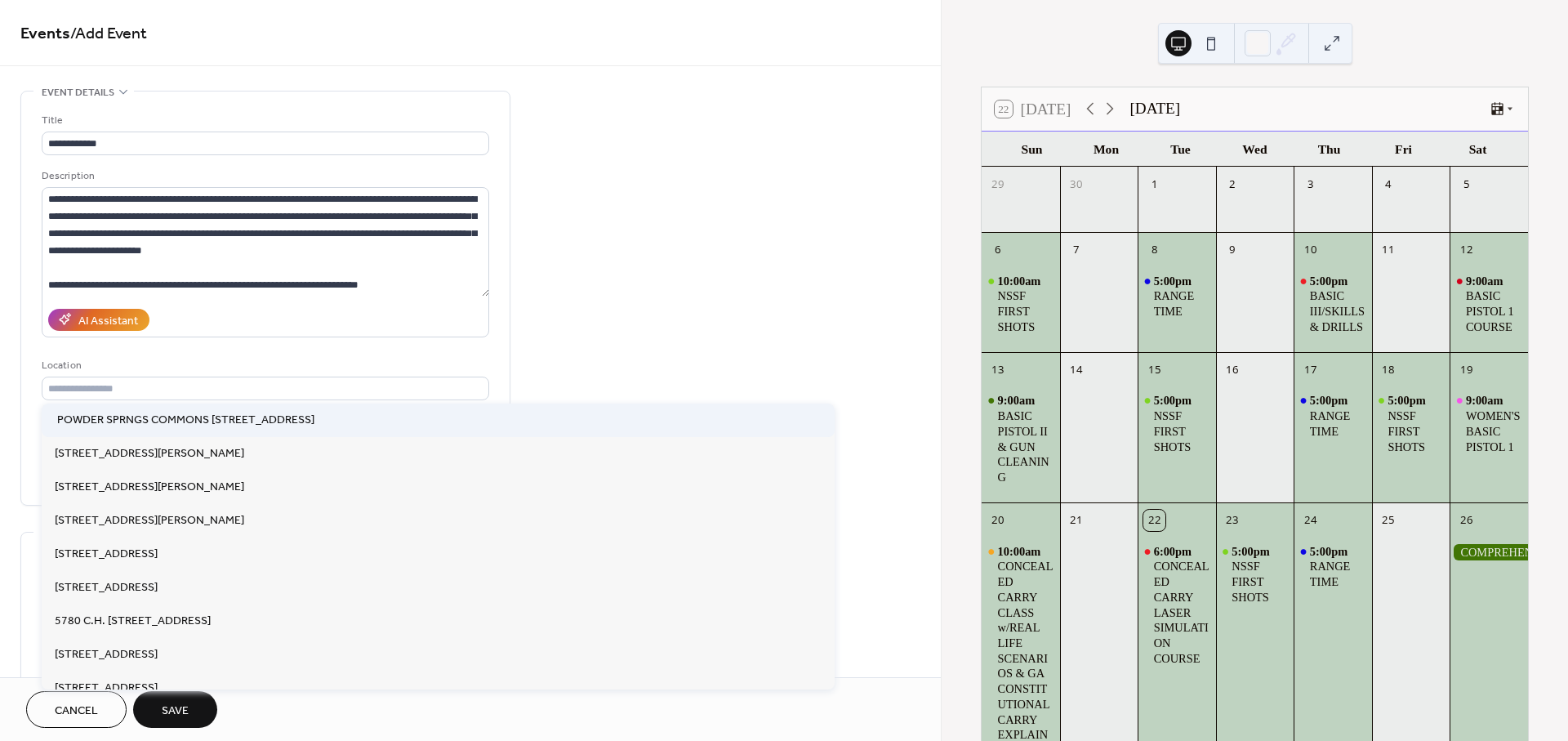 type on "**********" 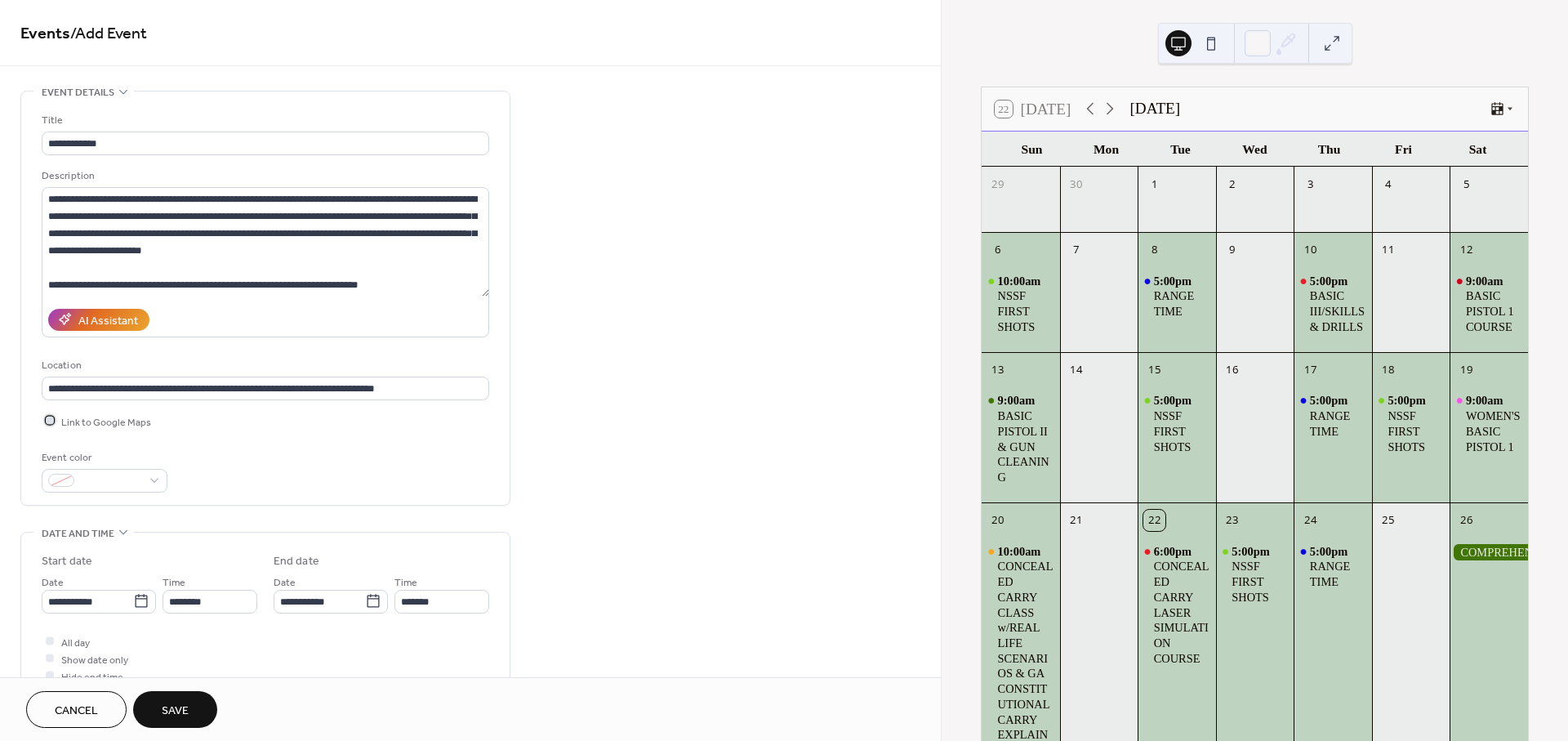 click at bounding box center (50, 421) 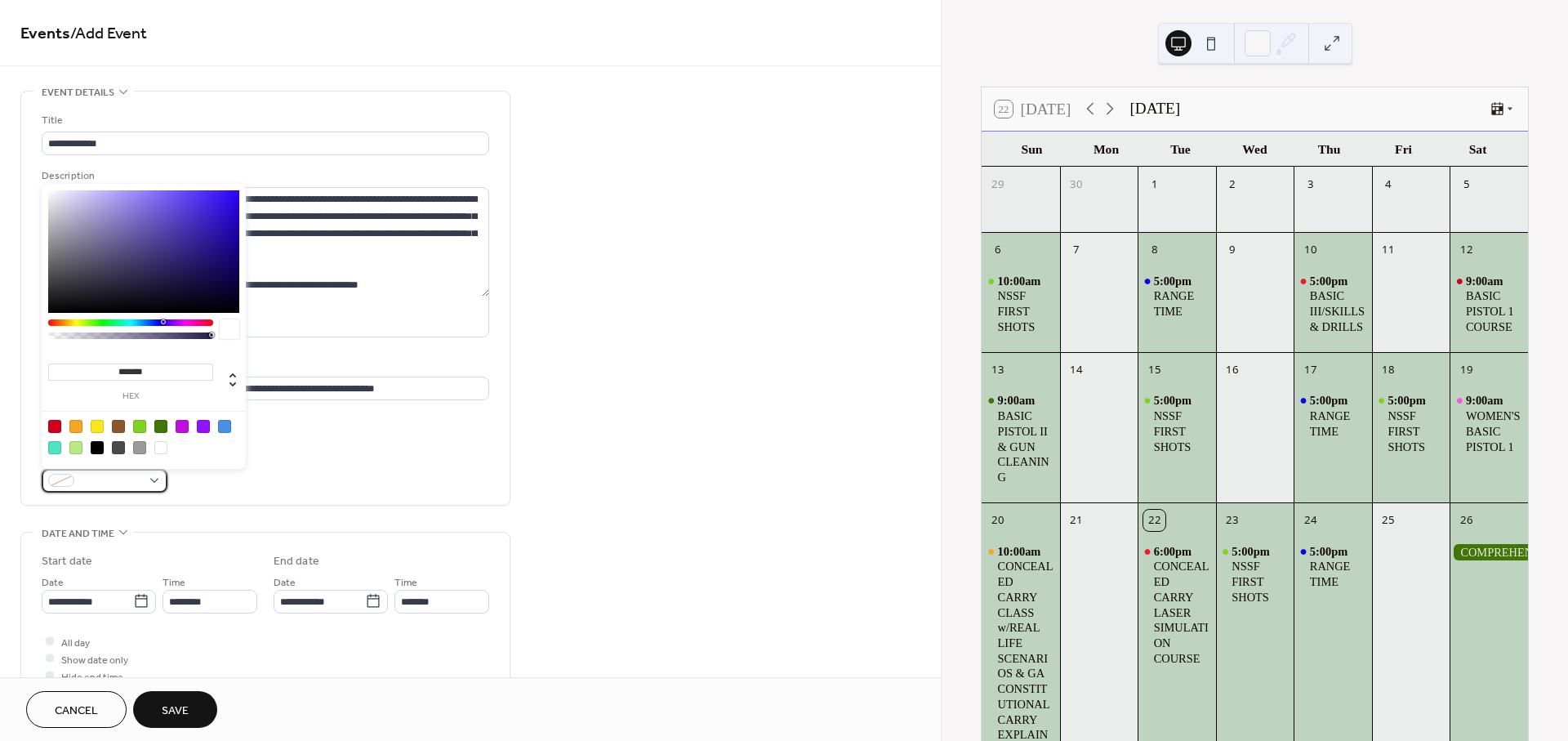 click at bounding box center (61, 480) 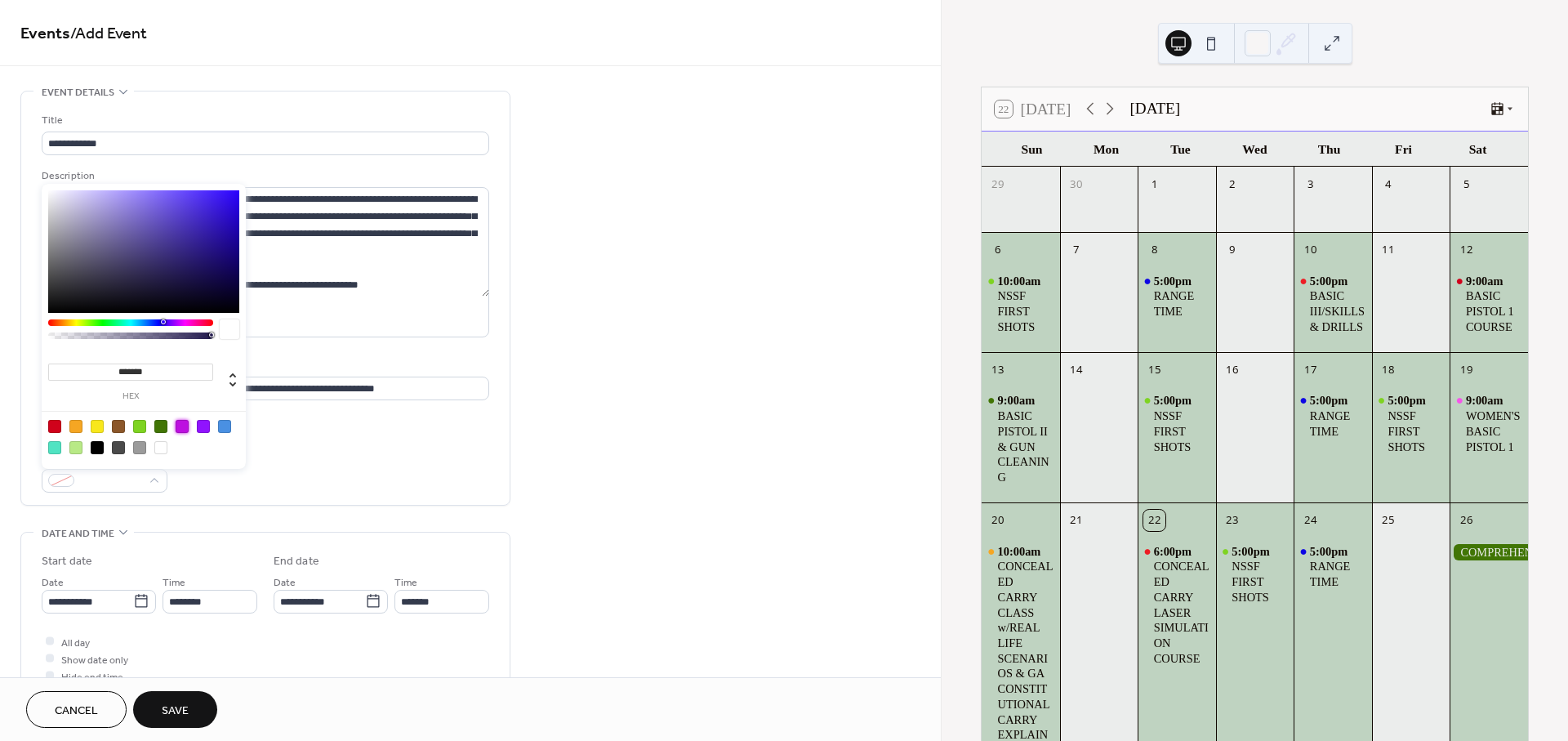 click at bounding box center [182, 426] 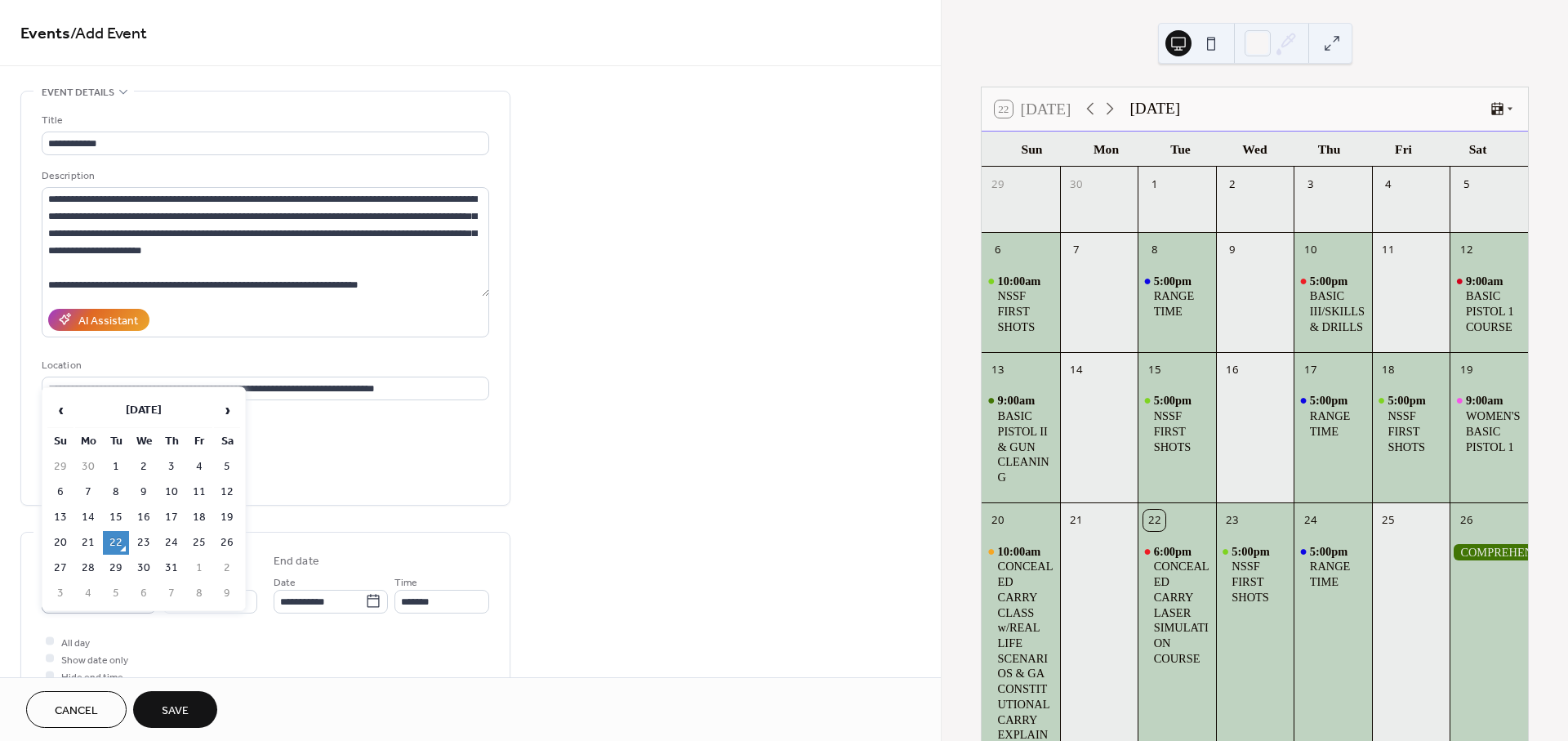 click 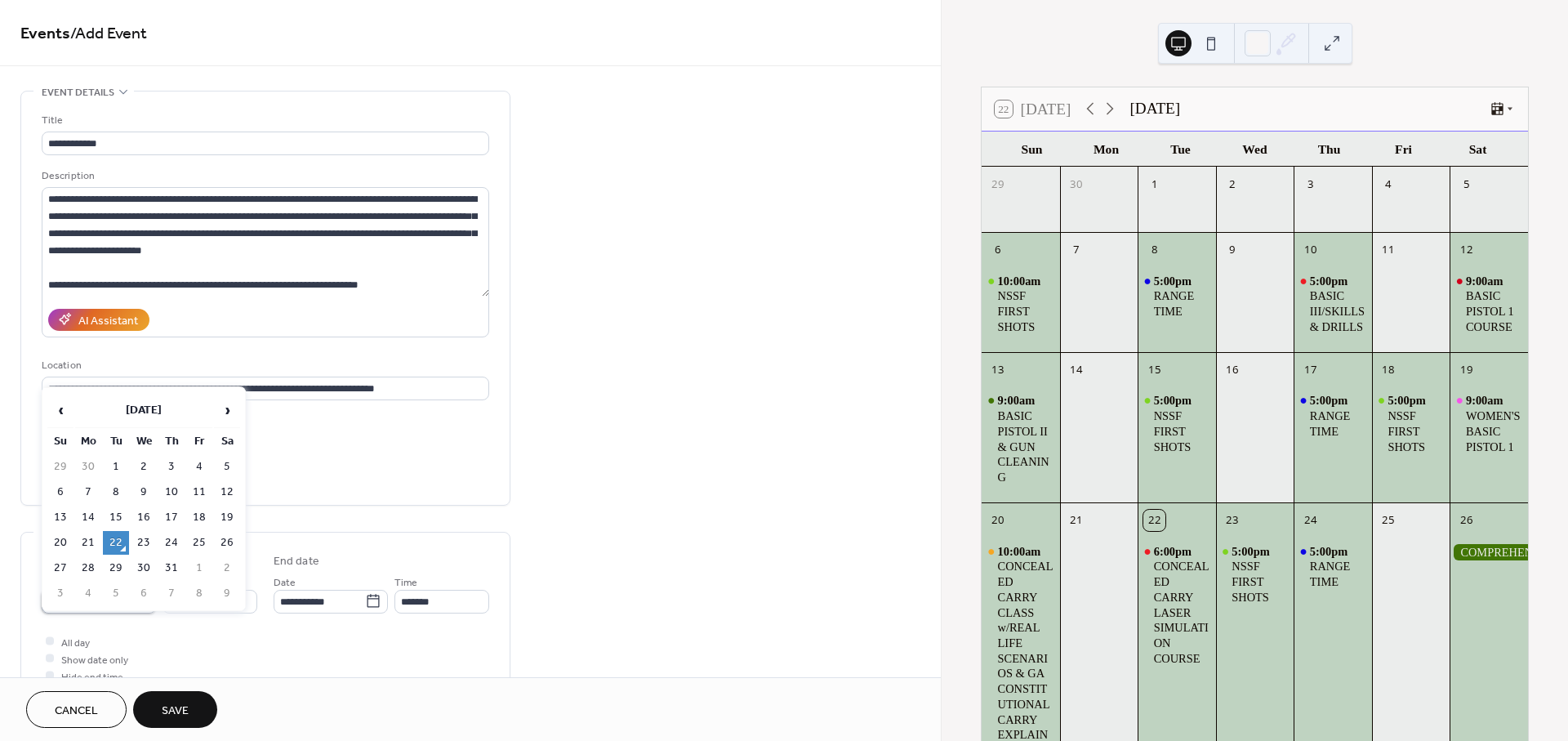 click on "**********" at bounding box center [87, 601] 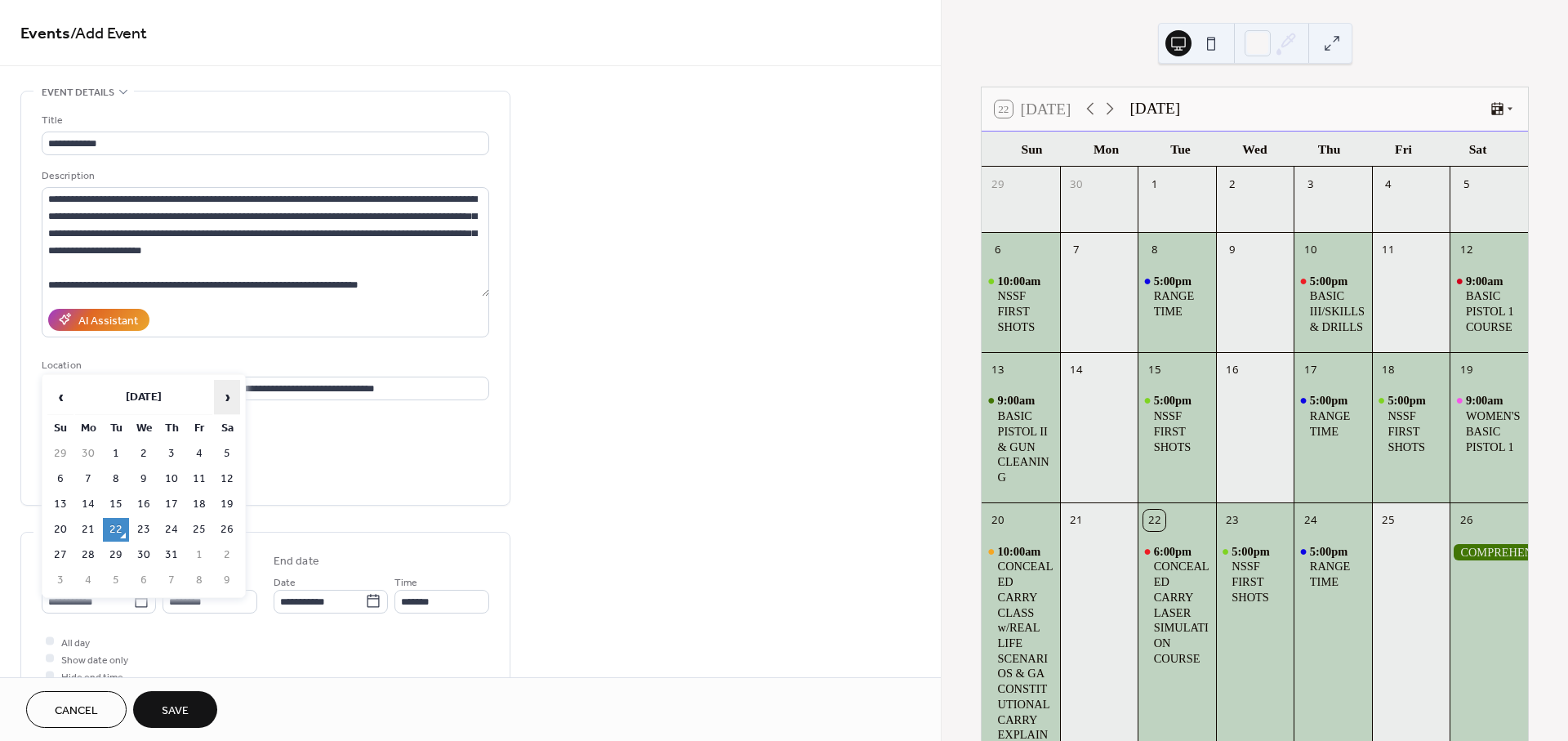 click on "›" at bounding box center (227, 397) 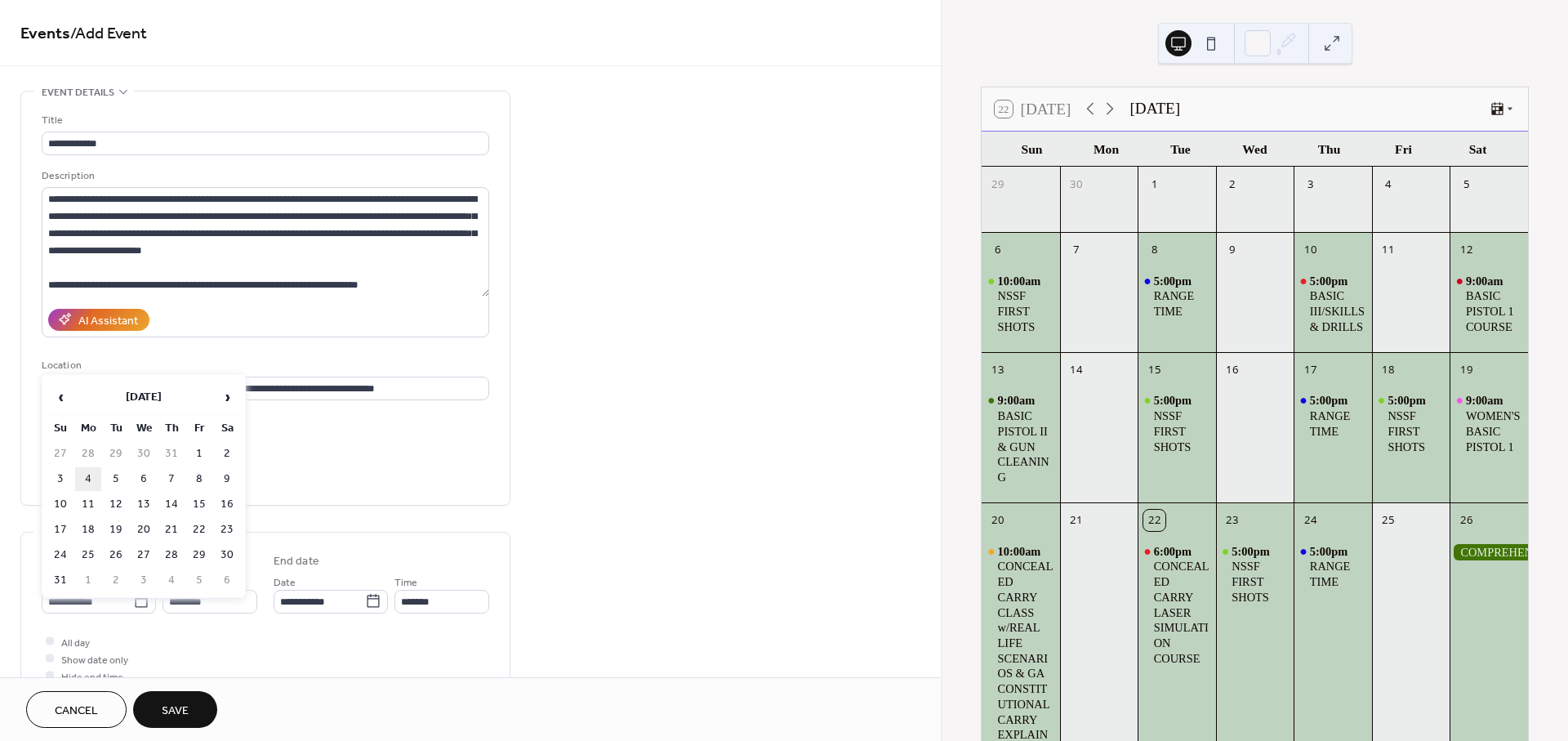 click on "4" at bounding box center [88, 479] 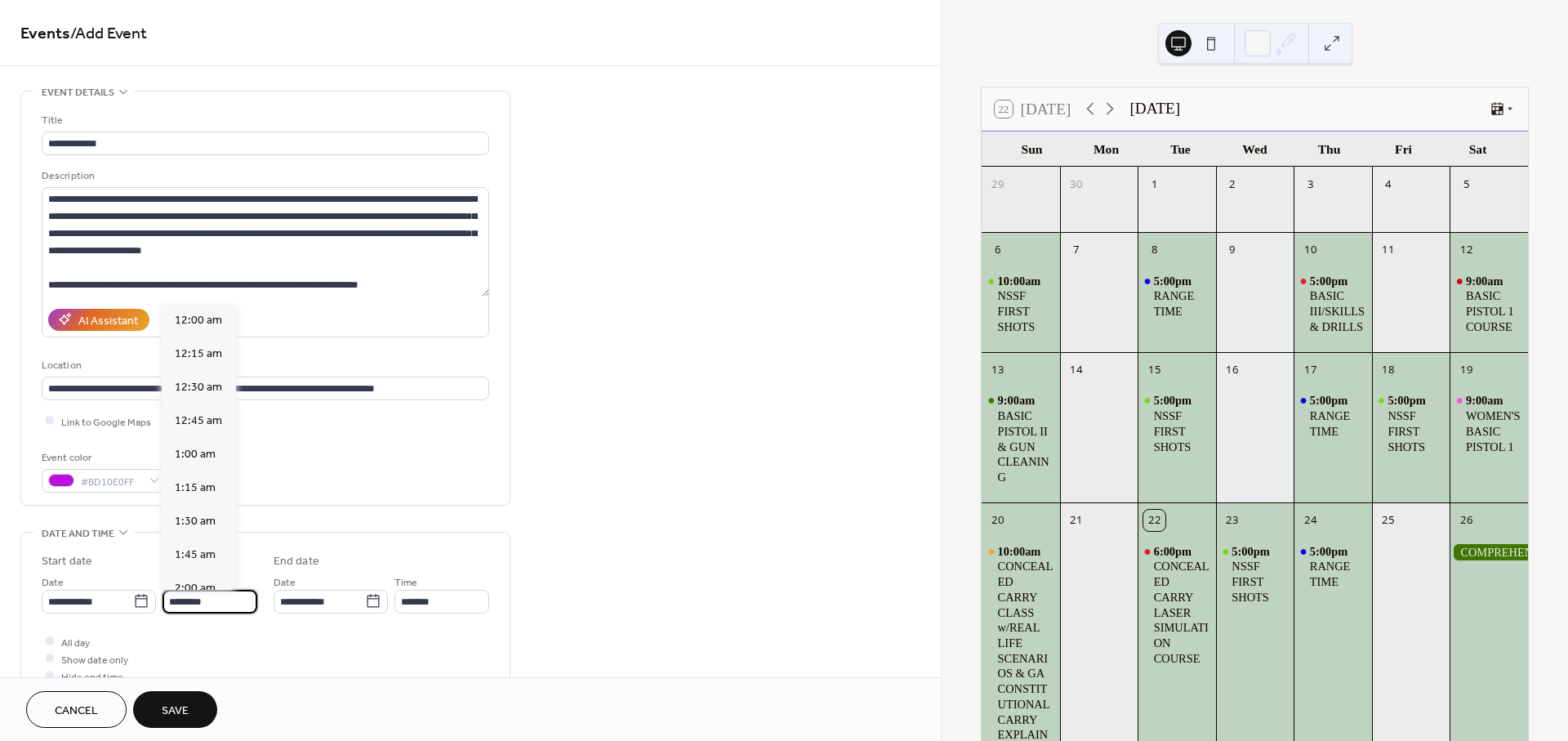 click on "********" at bounding box center [210, 601] 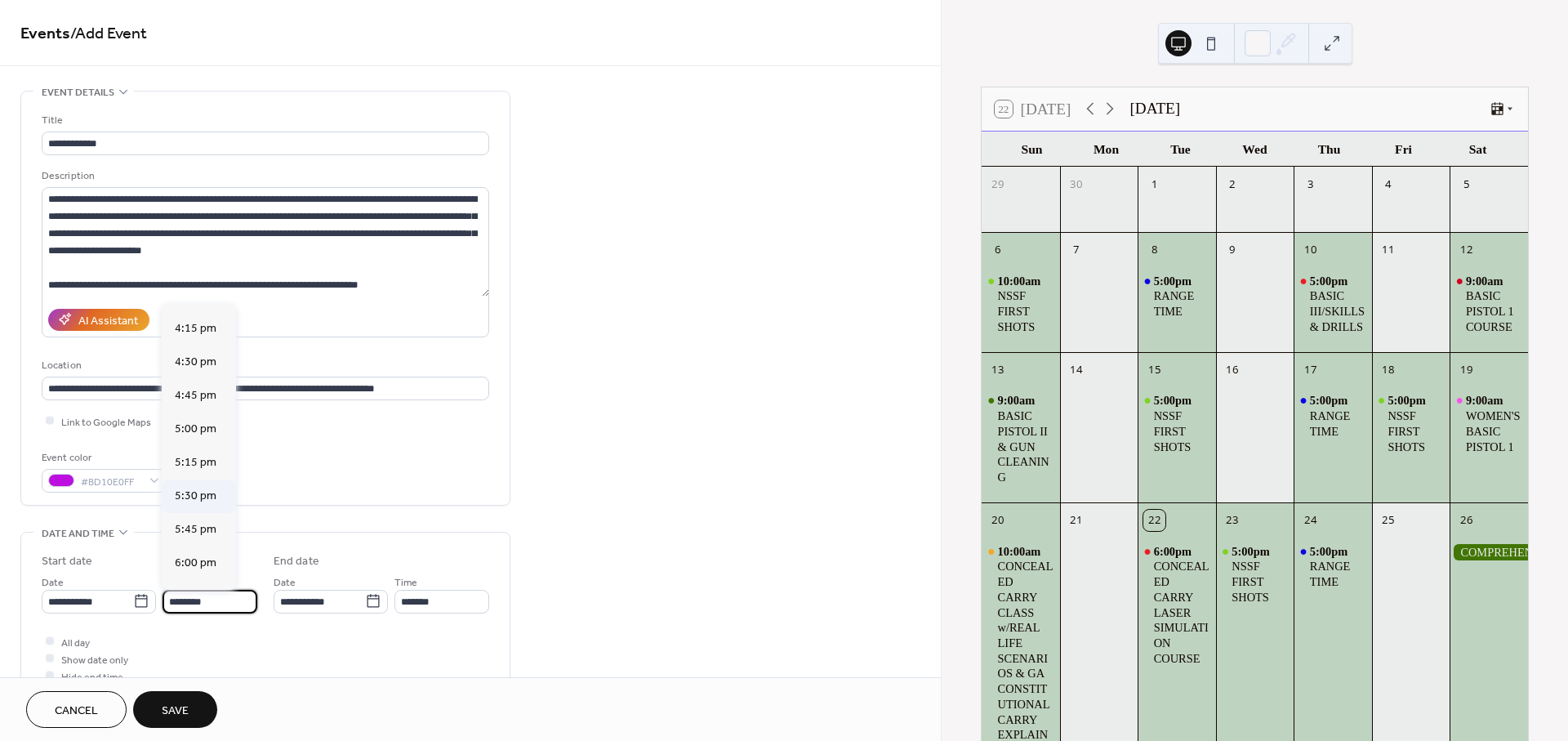 scroll, scrollTop: 2260, scrollLeft: 0, axis: vertical 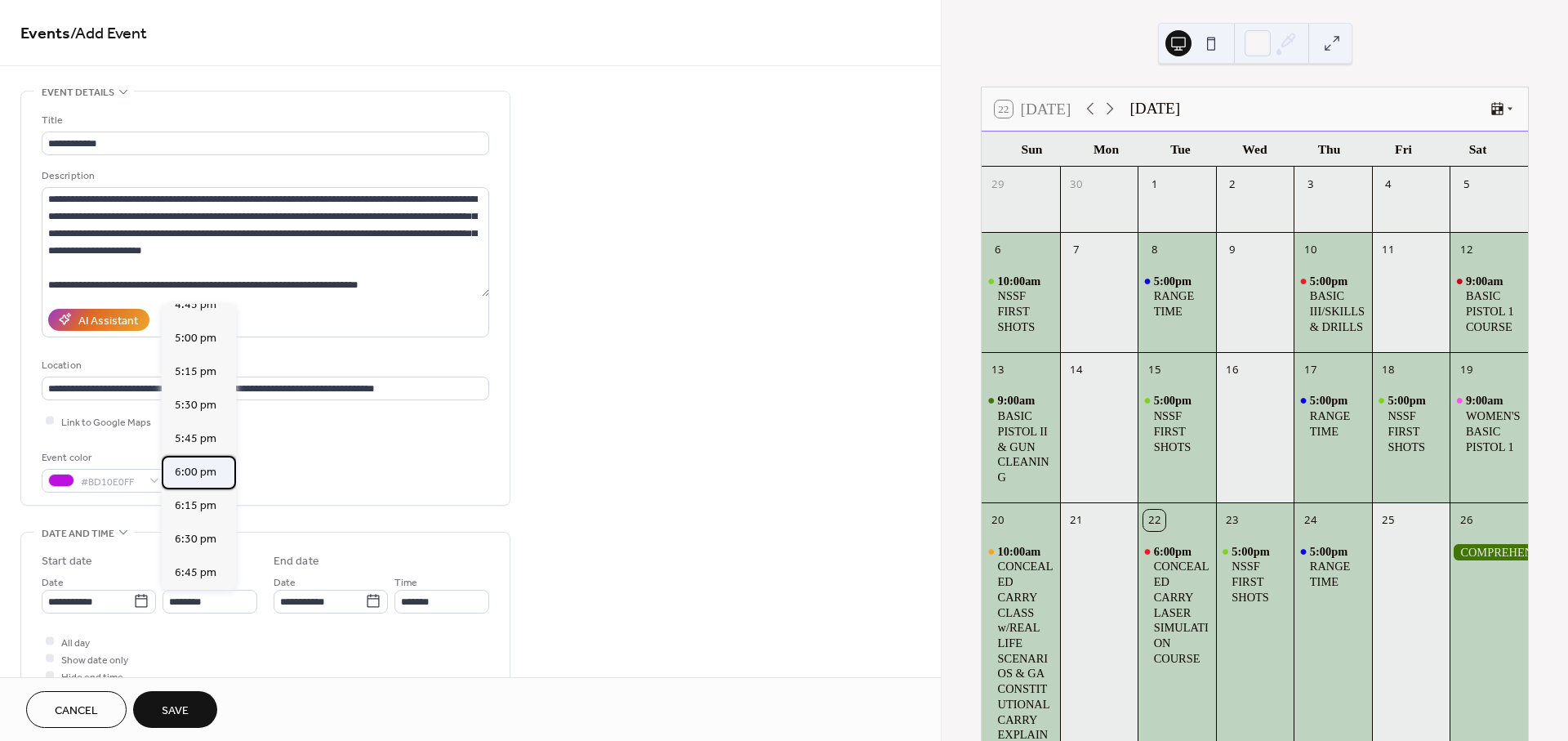 click on "6:00 pm" at bounding box center [195, 472] 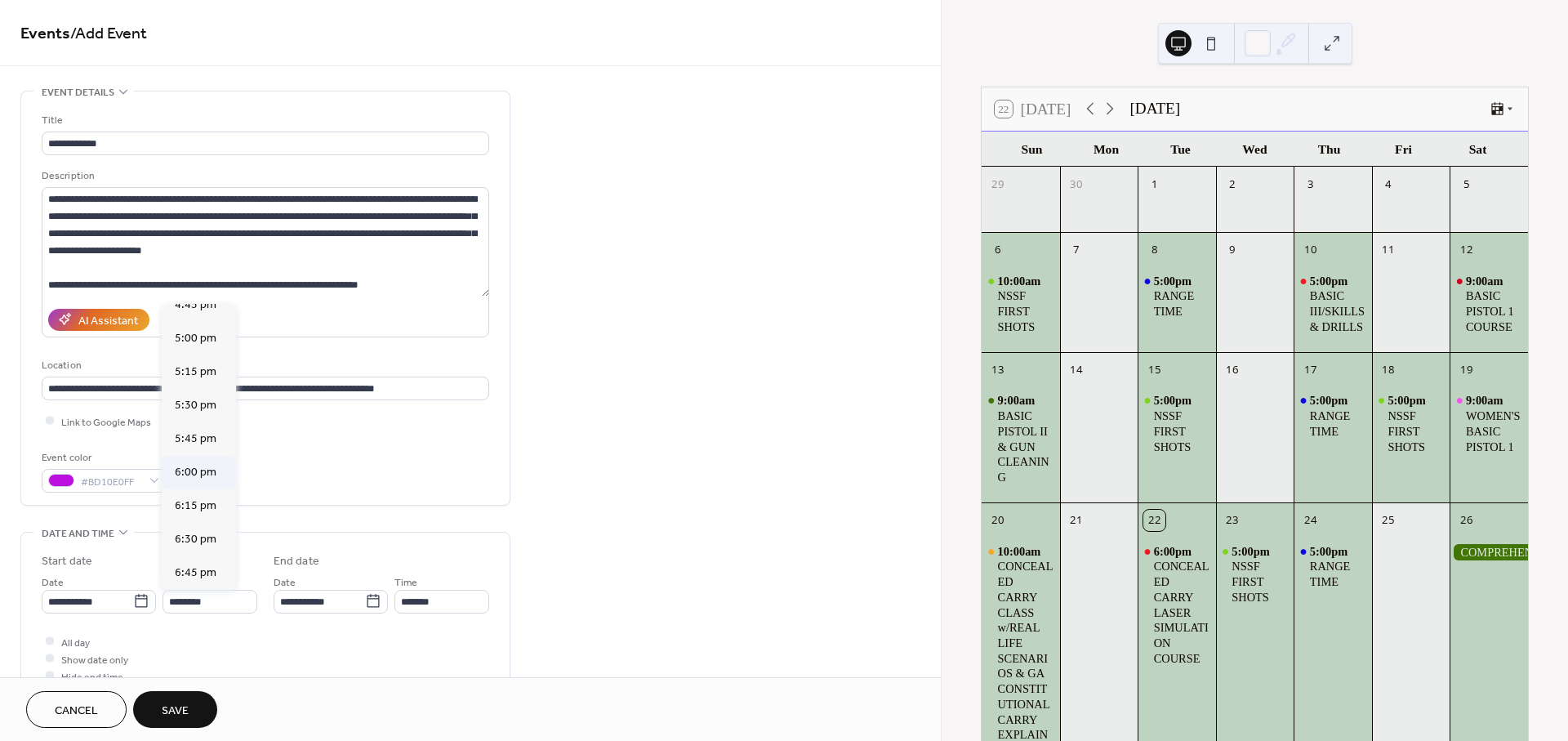 type on "*******" 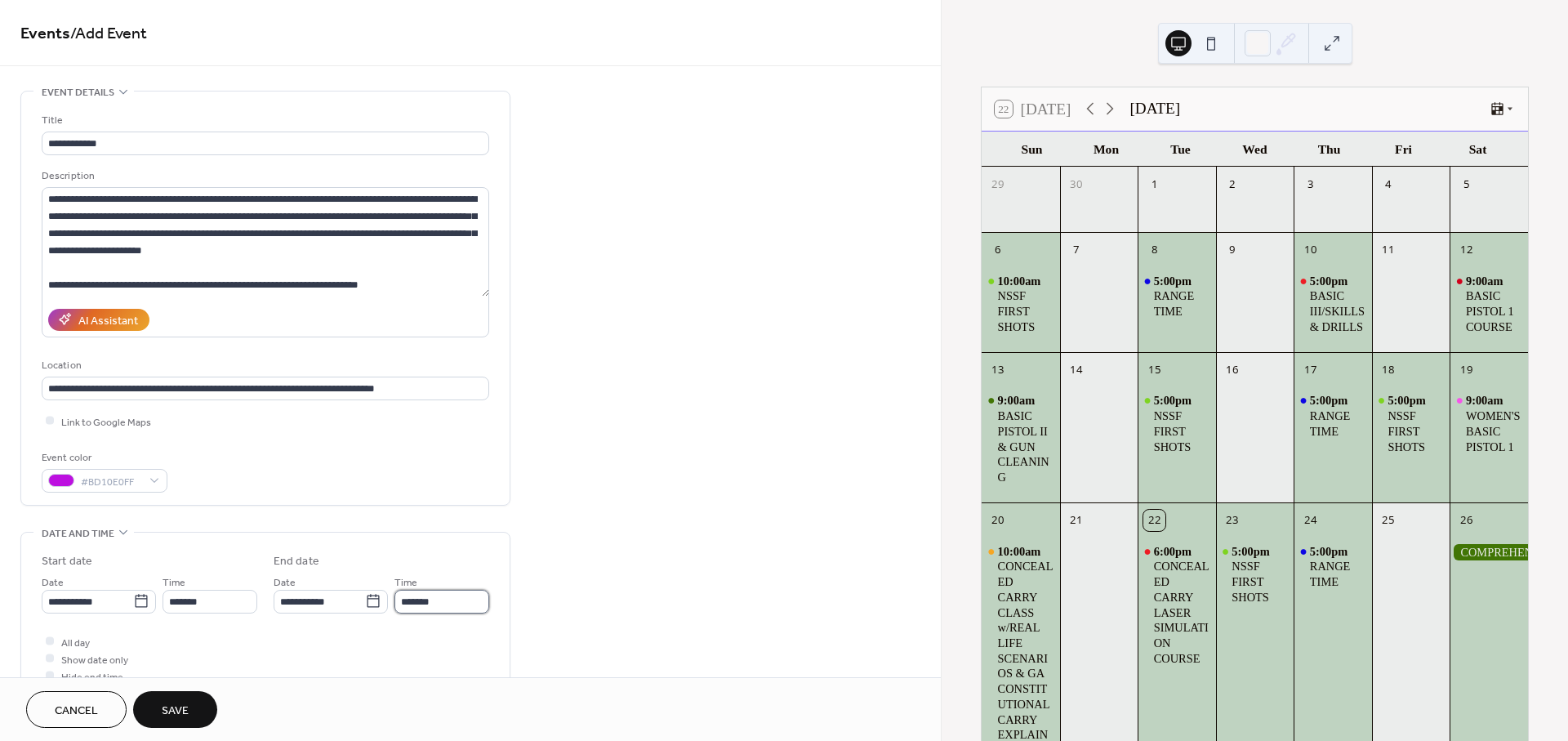 click on "*******" at bounding box center [442, 601] 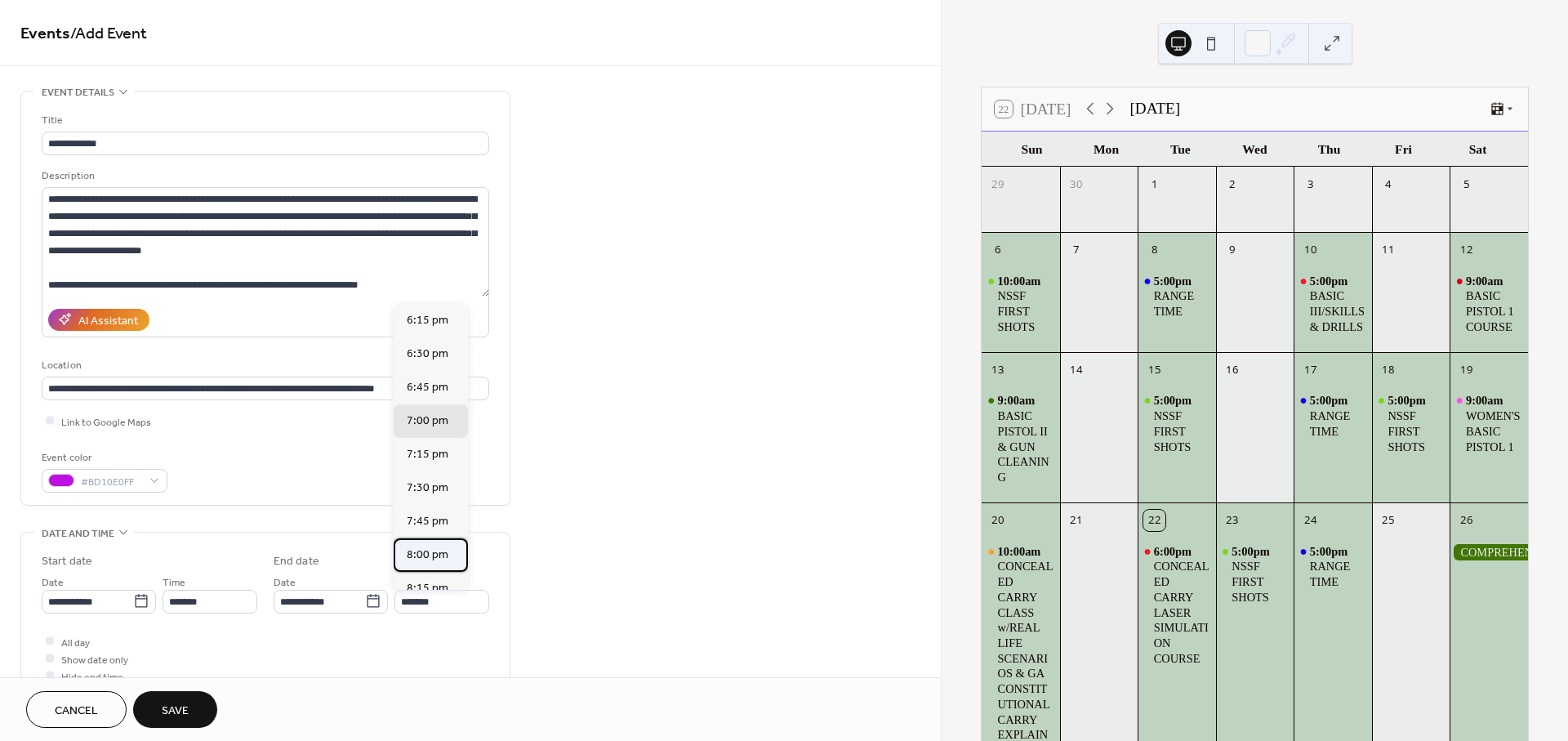 click on "8:00 pm" at bounding box center [427, 555] 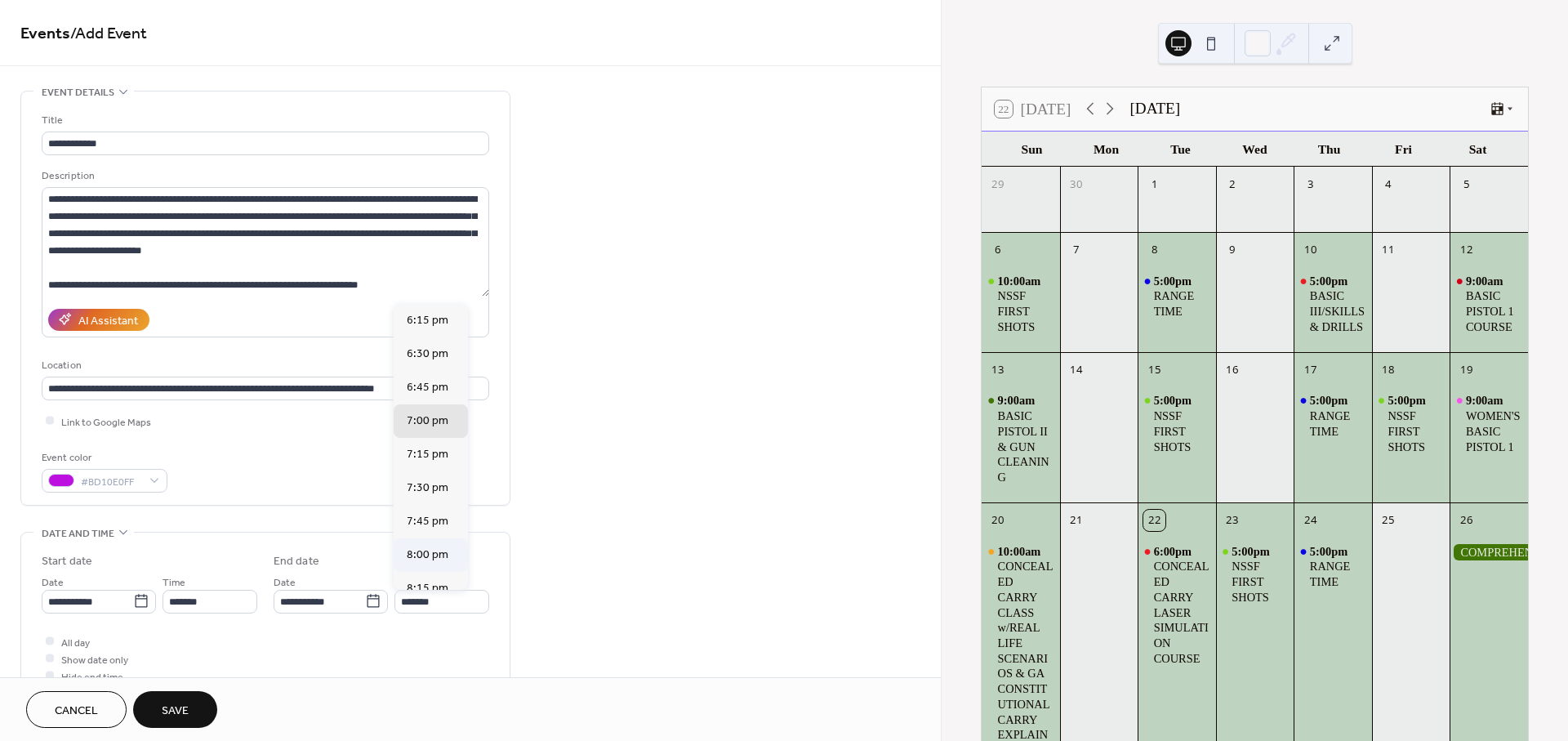 type on "*******" 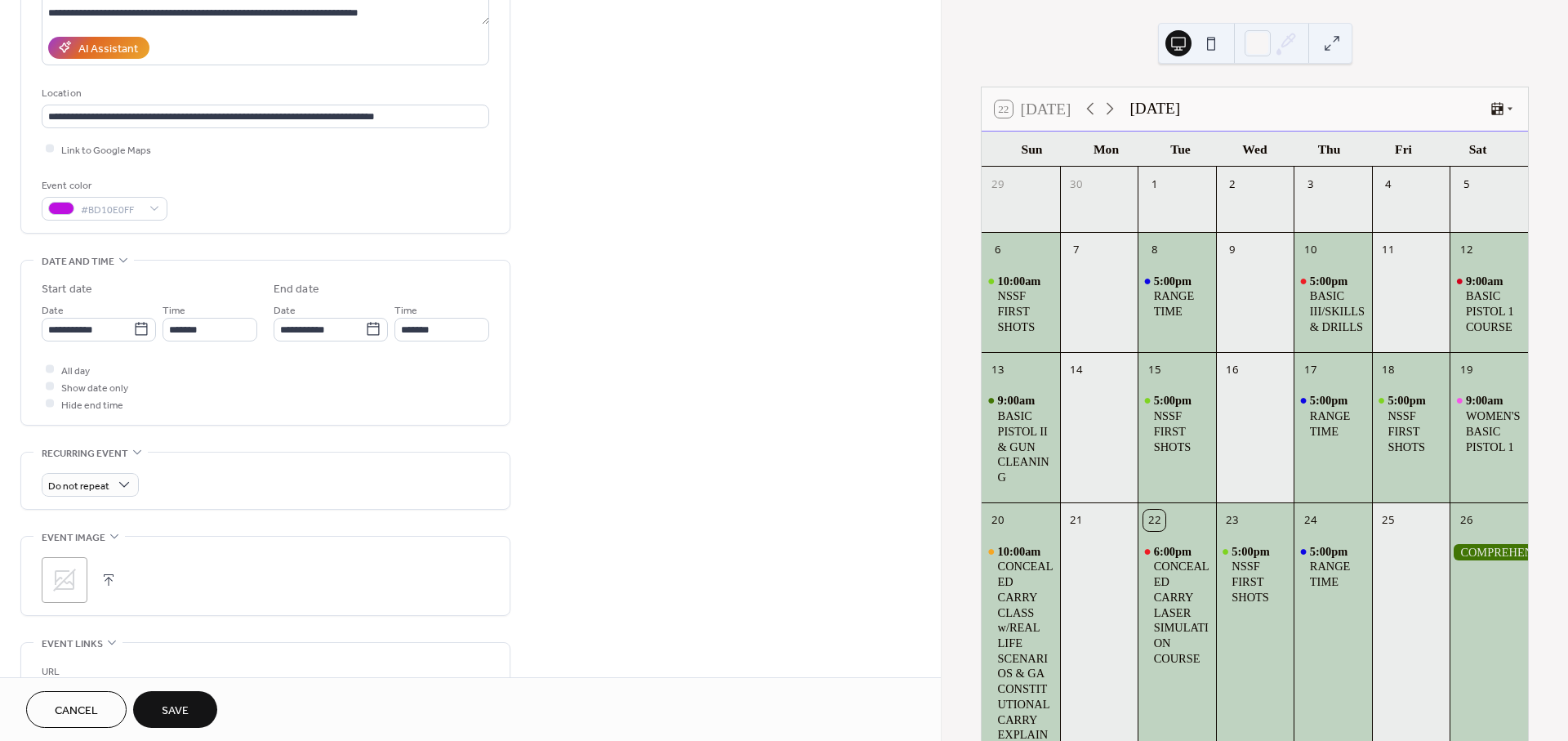 scroll, scrollTop: 363, scrollLeft: 0, axis: vertical 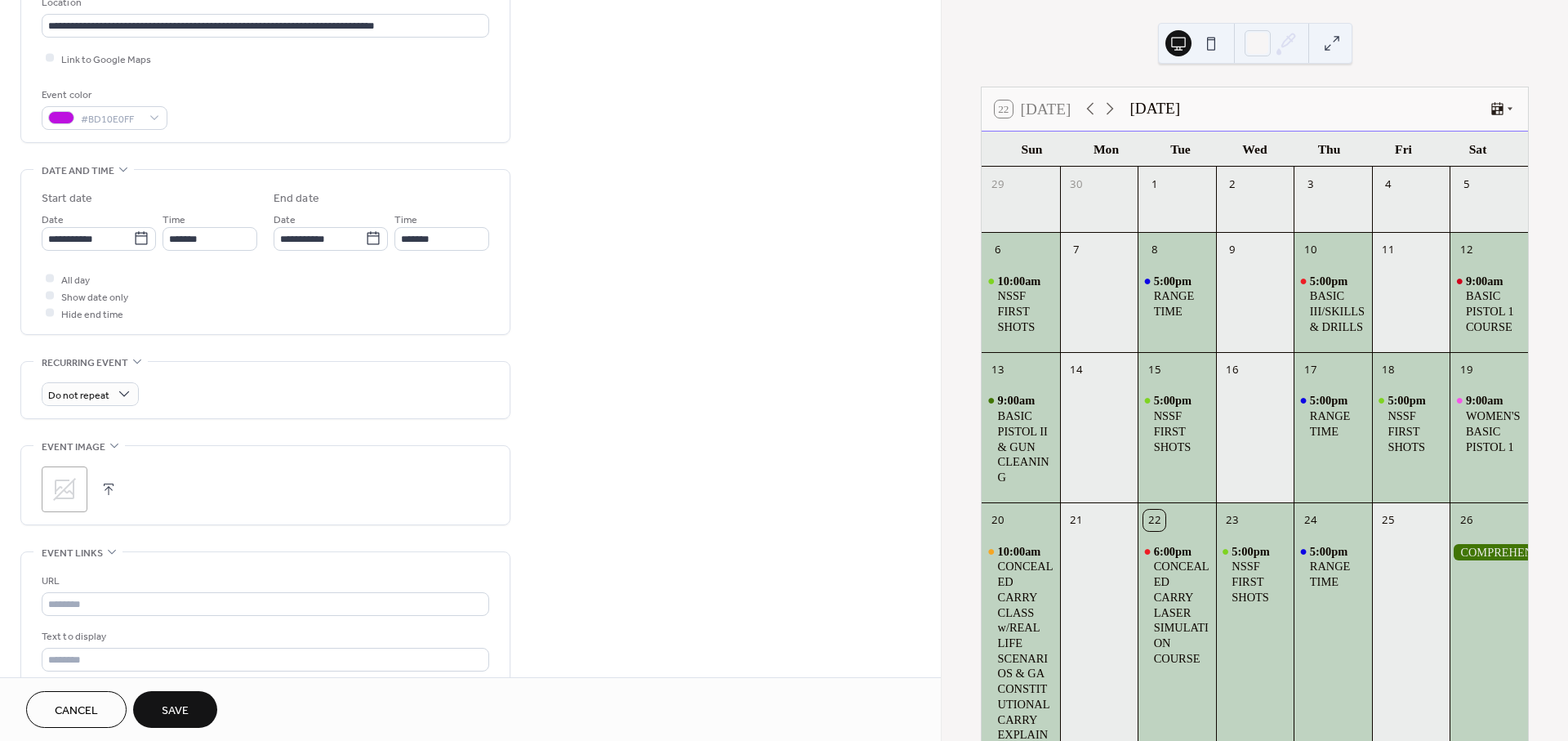 click on ";" at bounding box center [65, 489] 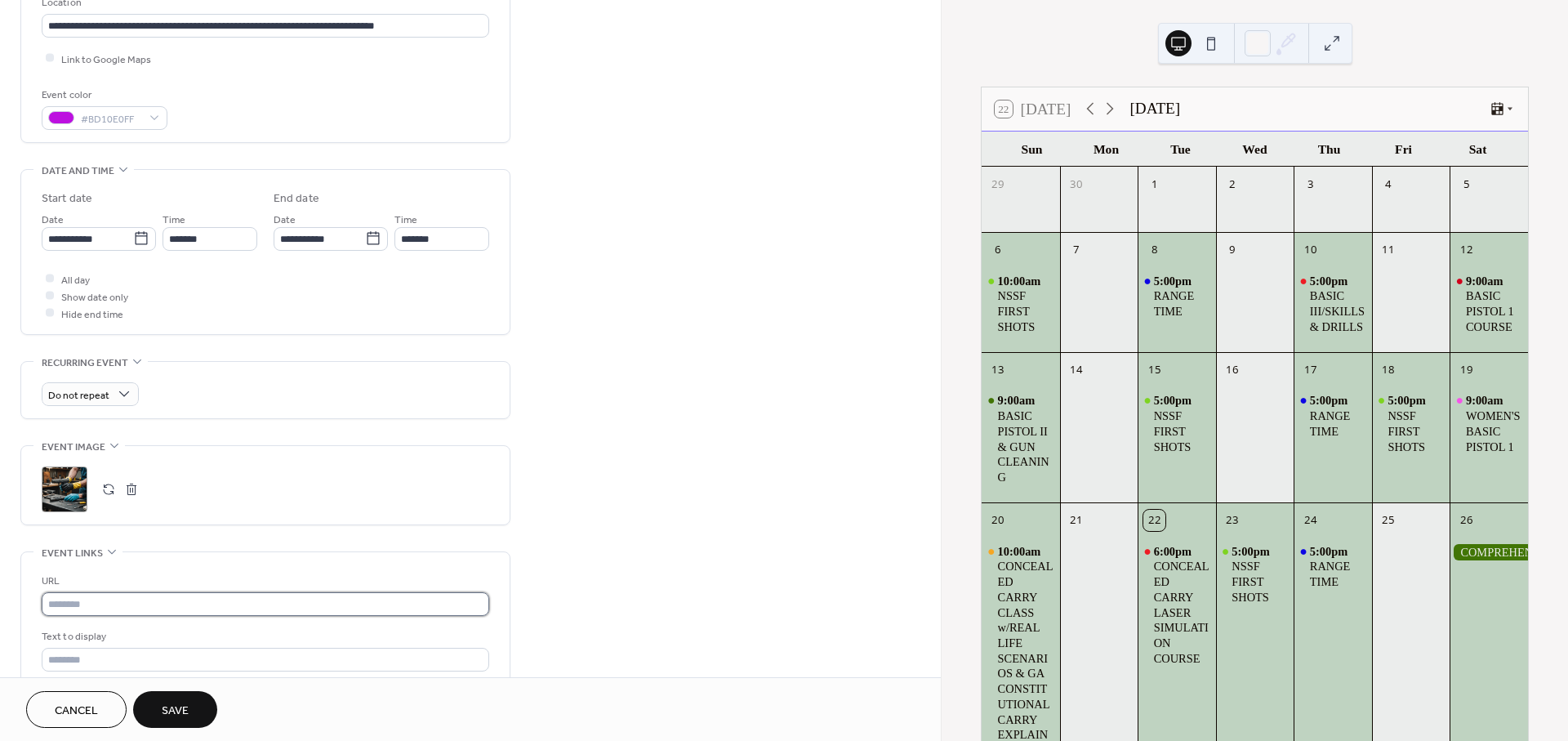 click at bounding box center [265, 604] 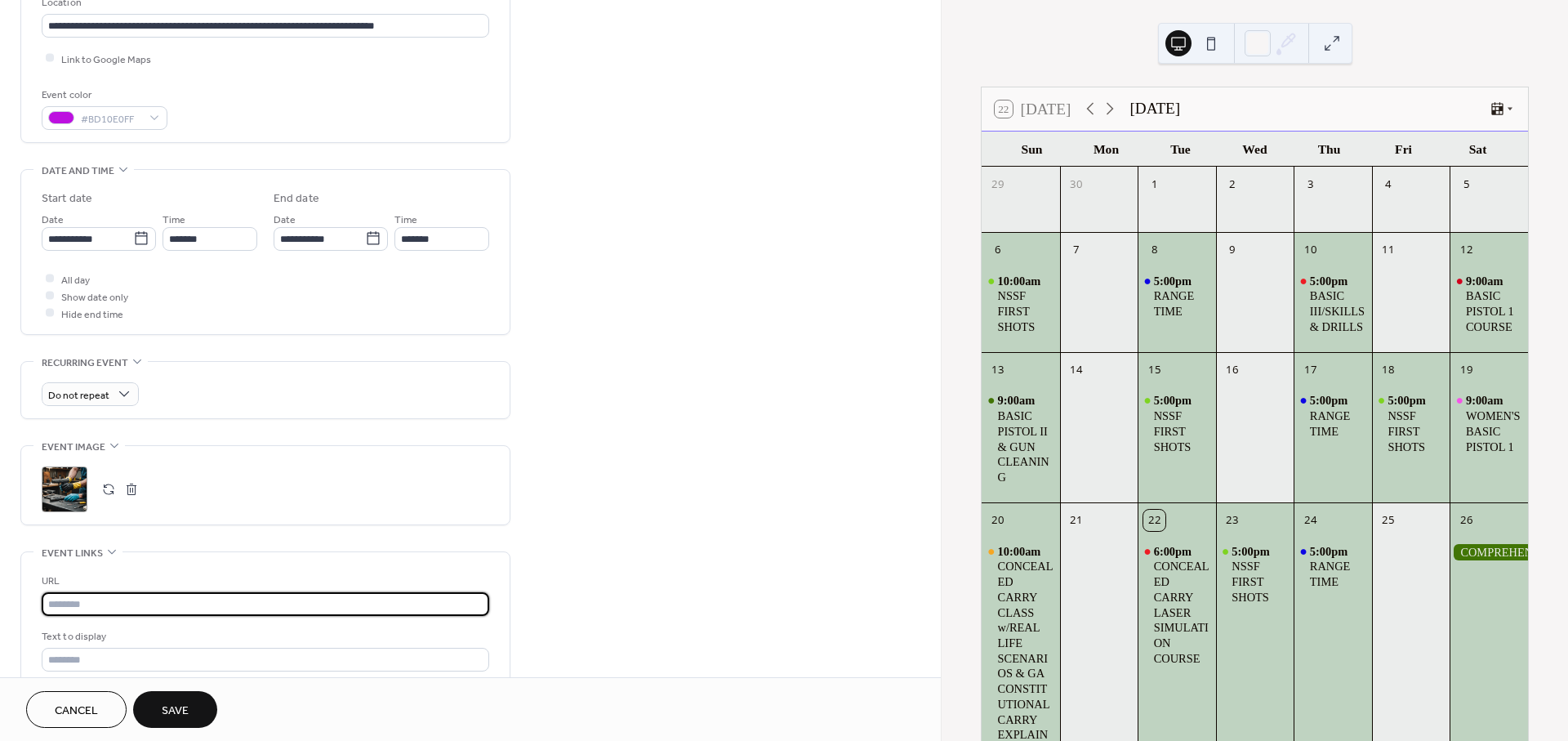 paste on "**********" 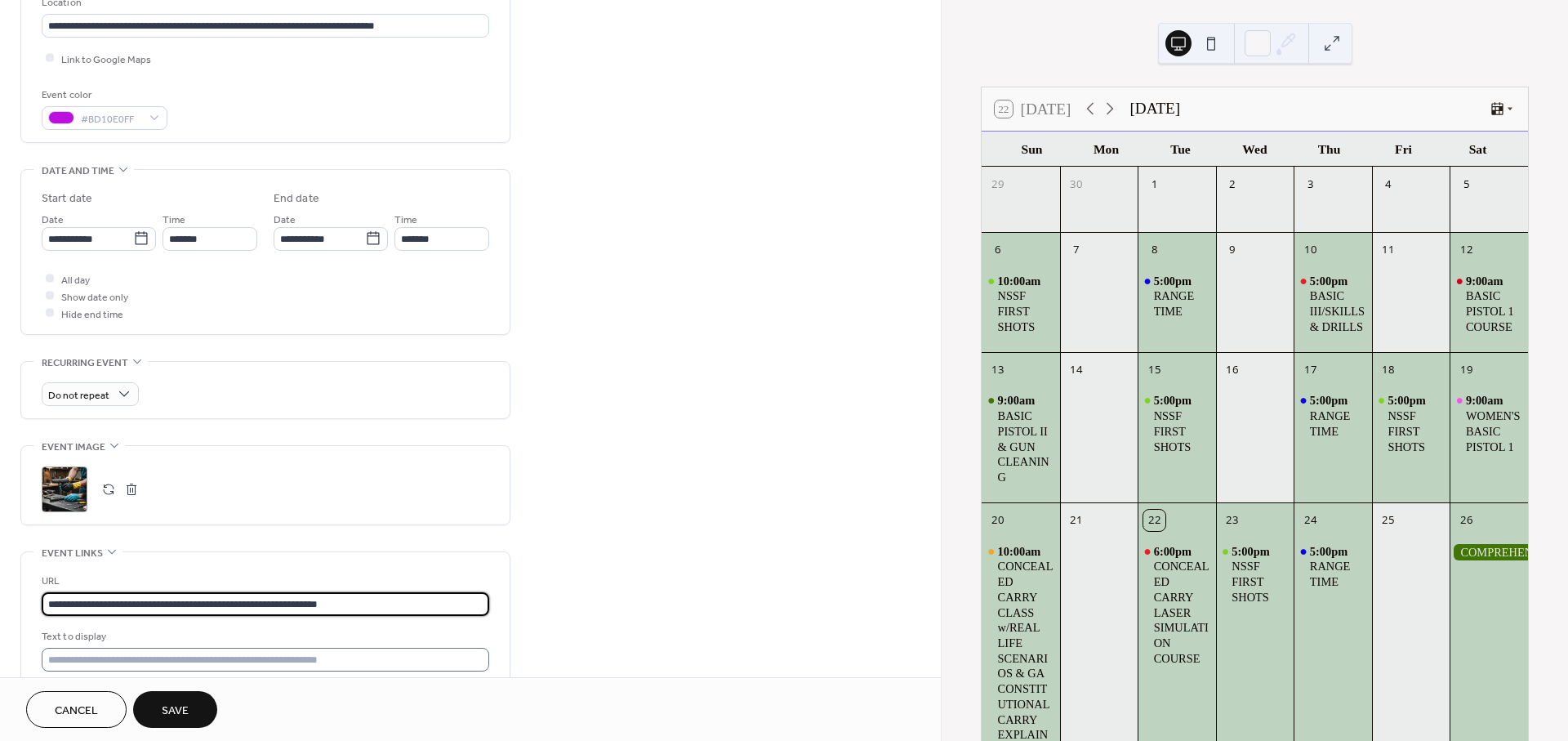 type on "**********" 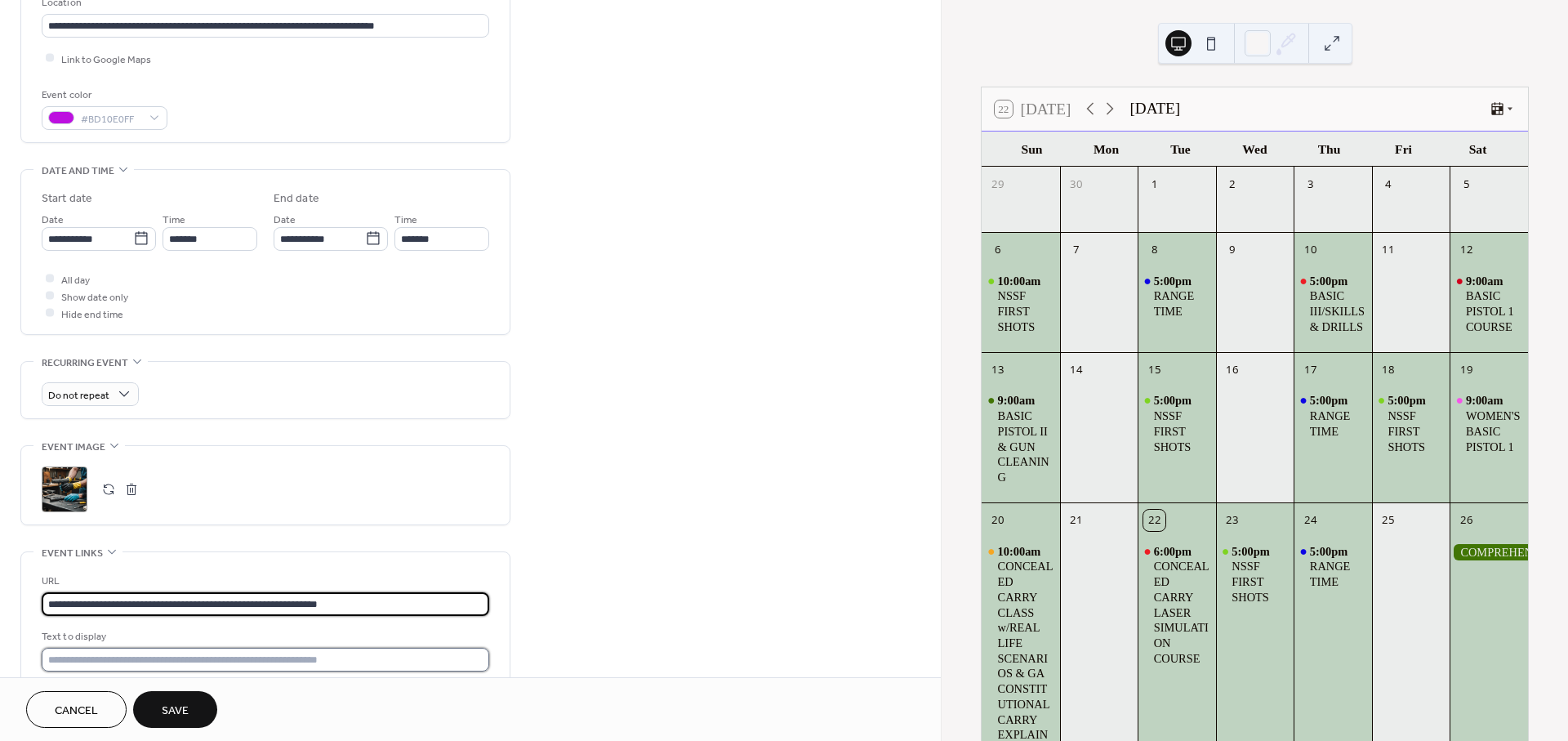 click at bounding box center [265, 659] 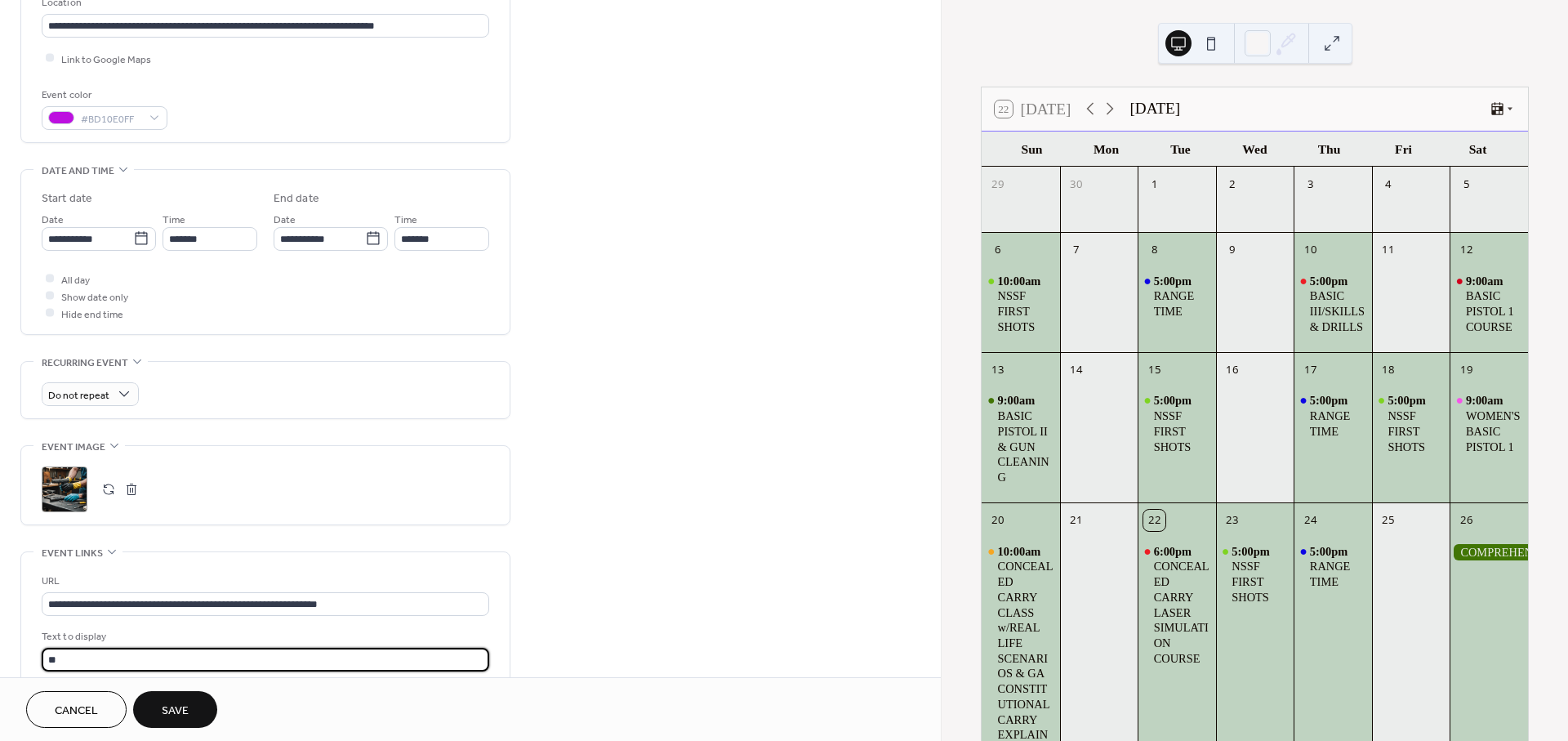 type on "*" 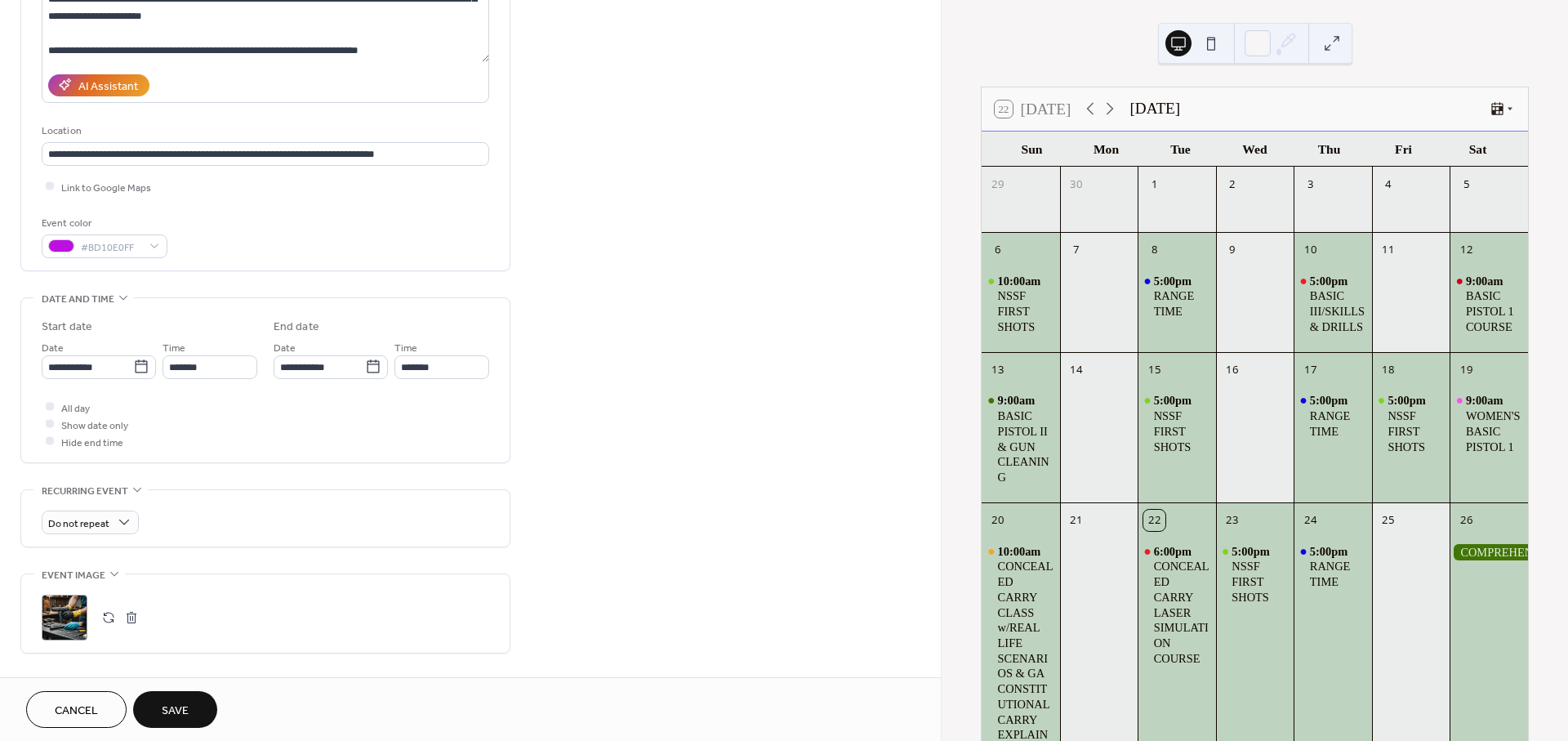 scroll, scrollTop: 0, scrollLeft: 0, axis: both 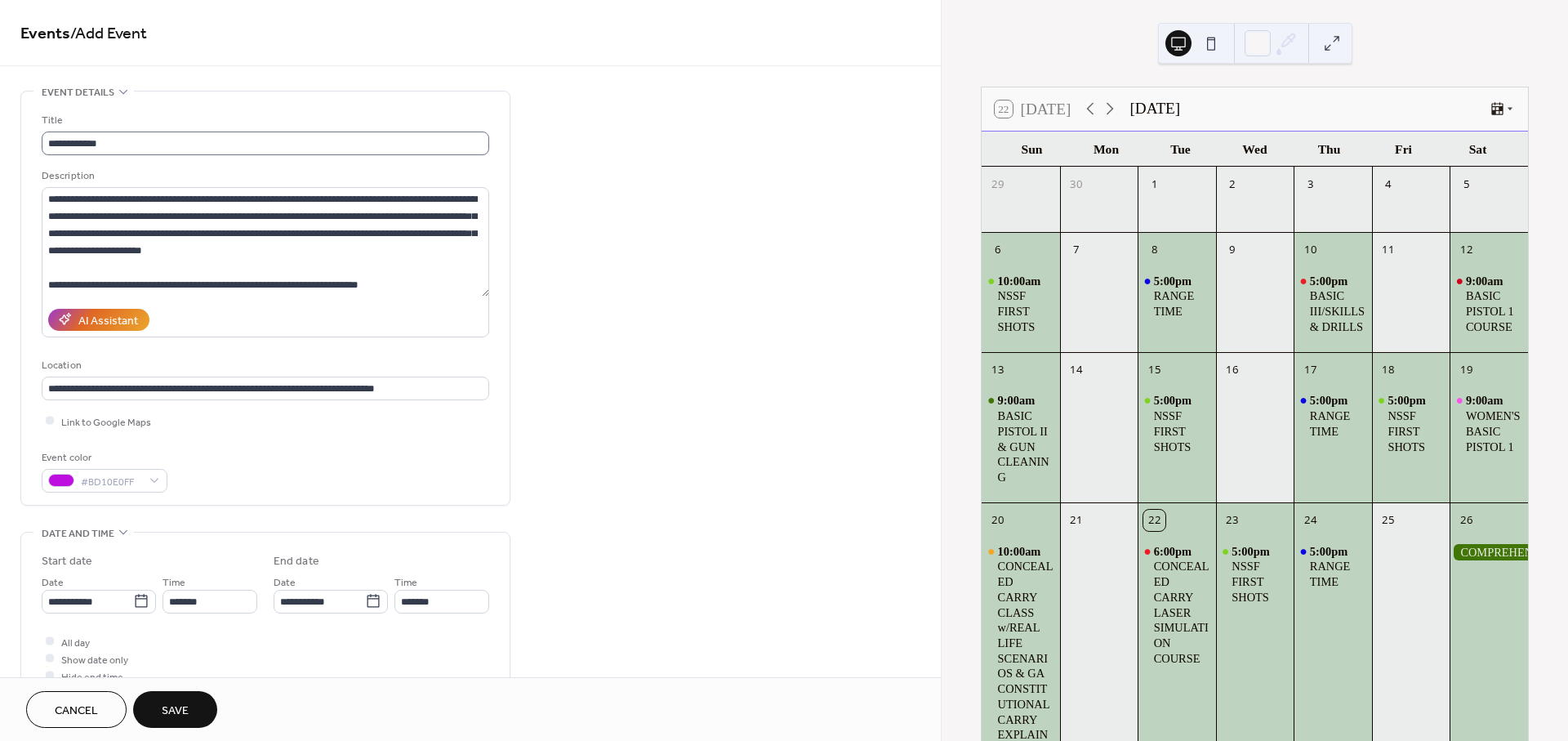 type on "**********" 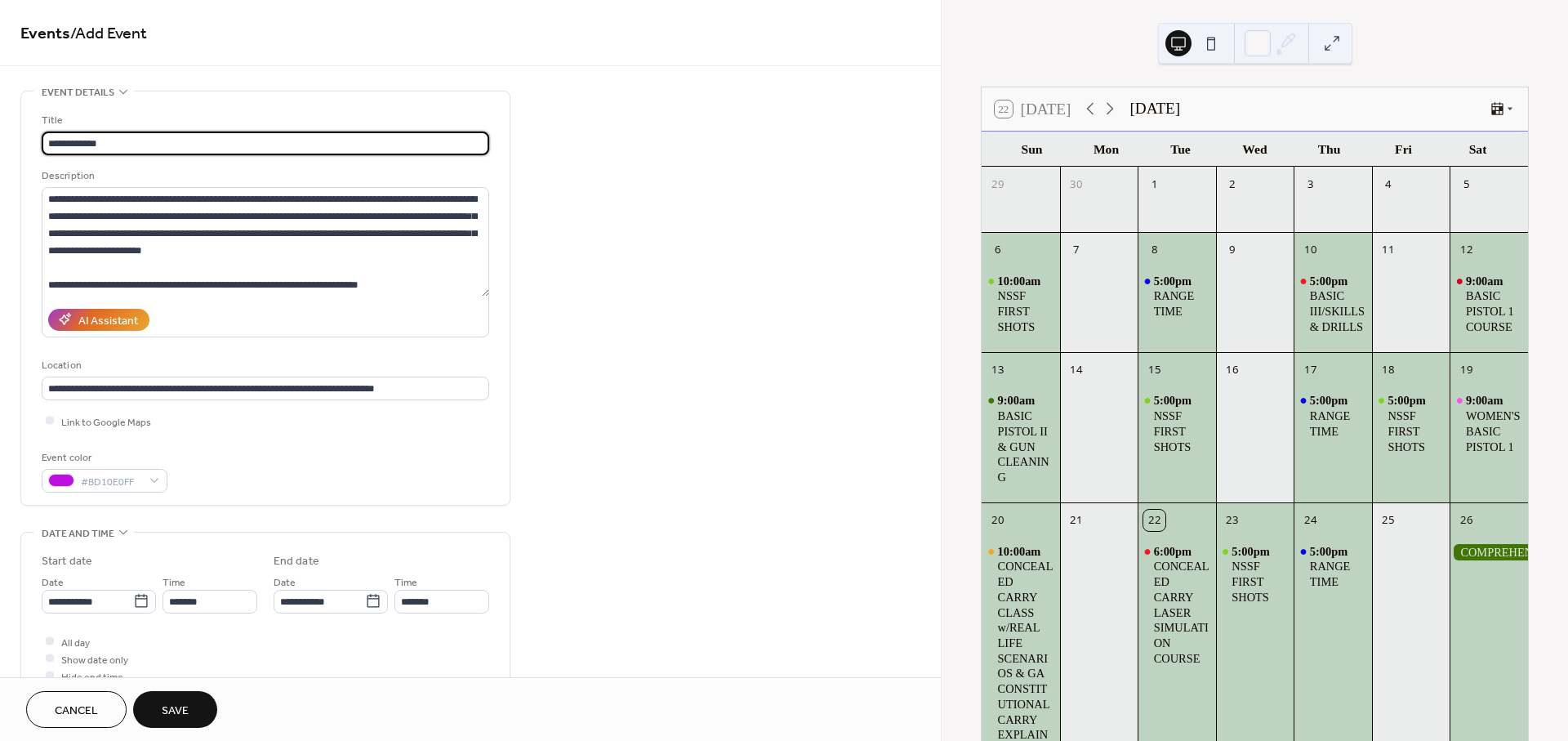 drag, startPoint x: 69, startPoint y: 145, endPoint x: 25, endPoint y: 149, distance: 44.181444 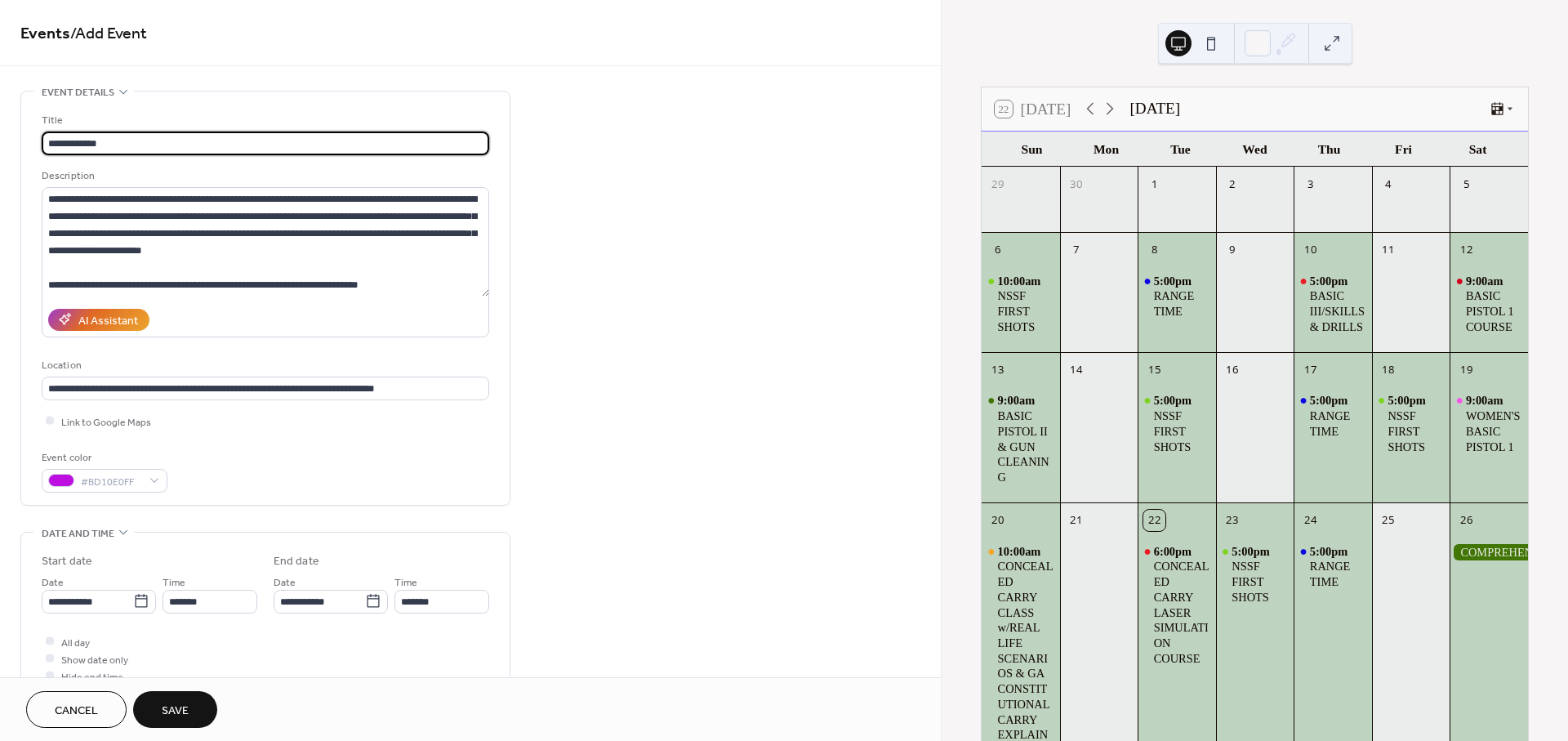 click on "**********" at bounding box center (265, 298) 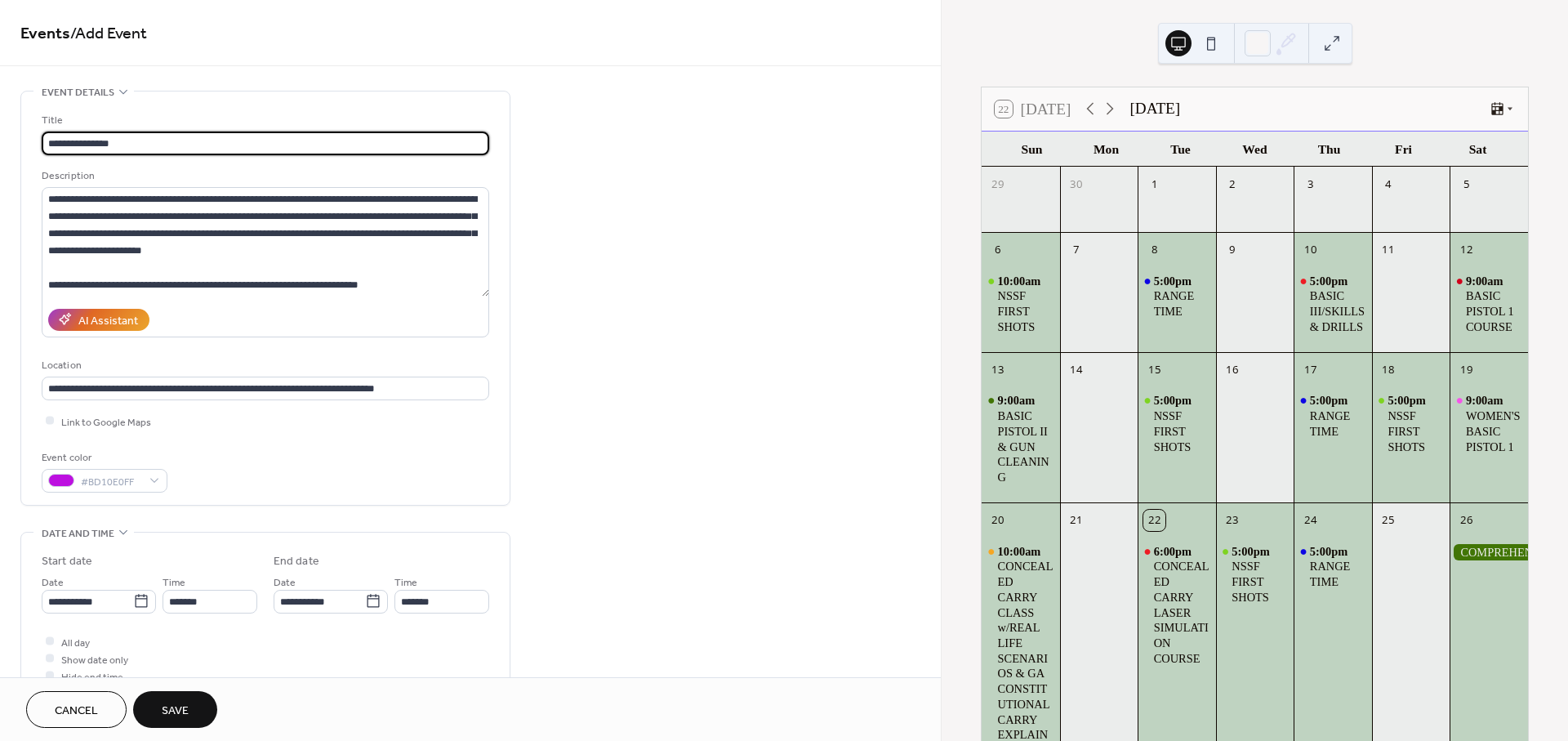 type on "**********" 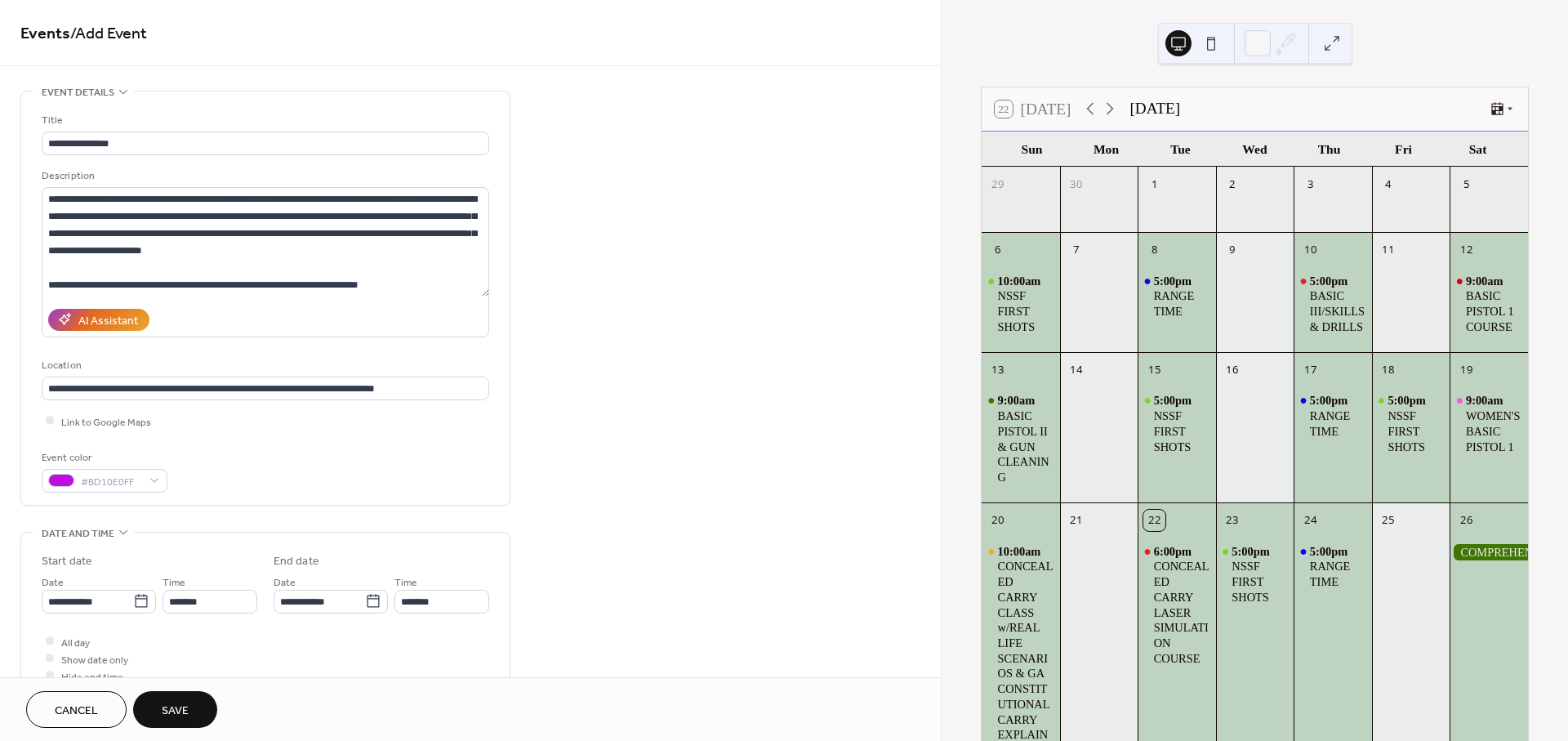click on "Save" at bounding box center [175, 711] 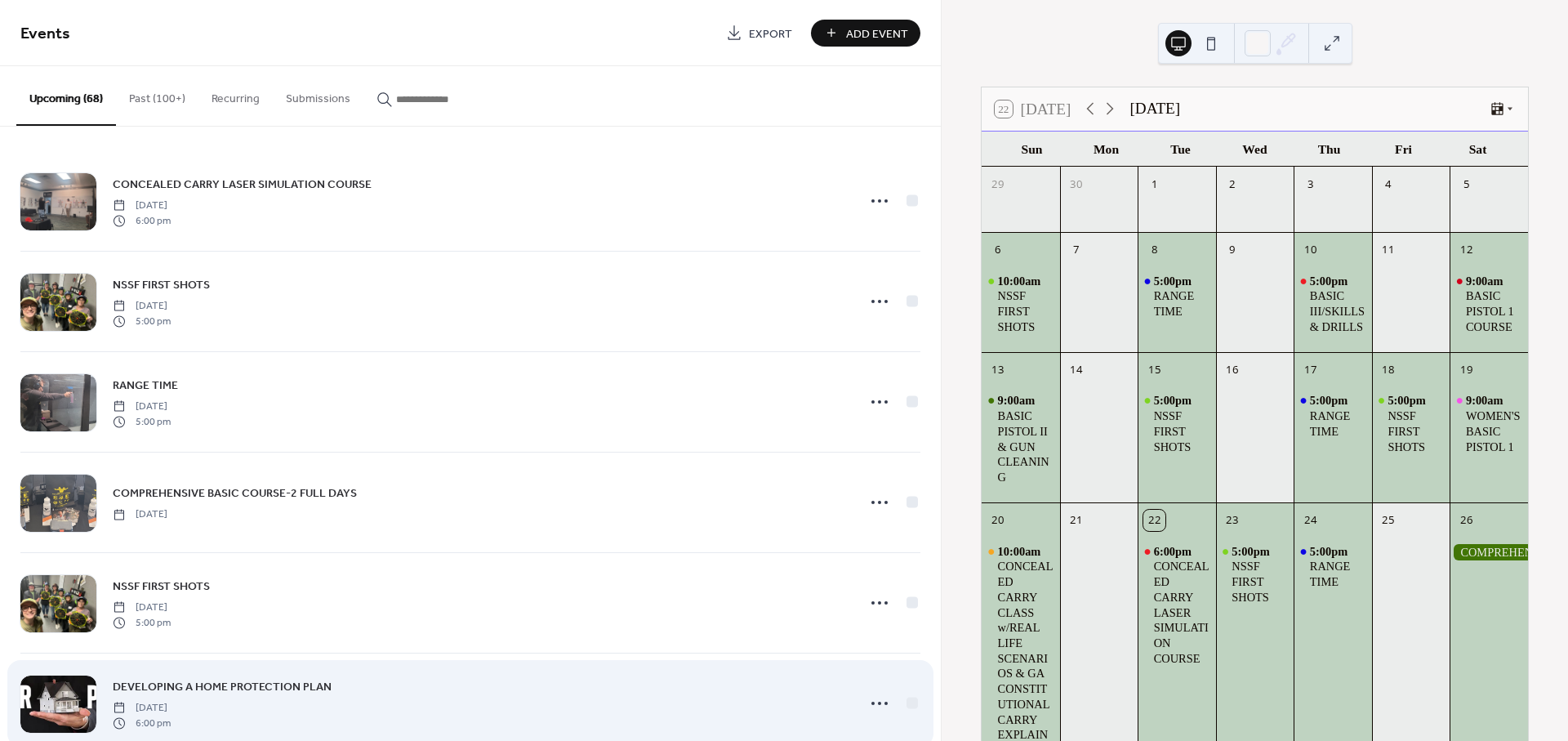 scroll, scrollTop: 363, scrollLeft: 0, axis: vertical 